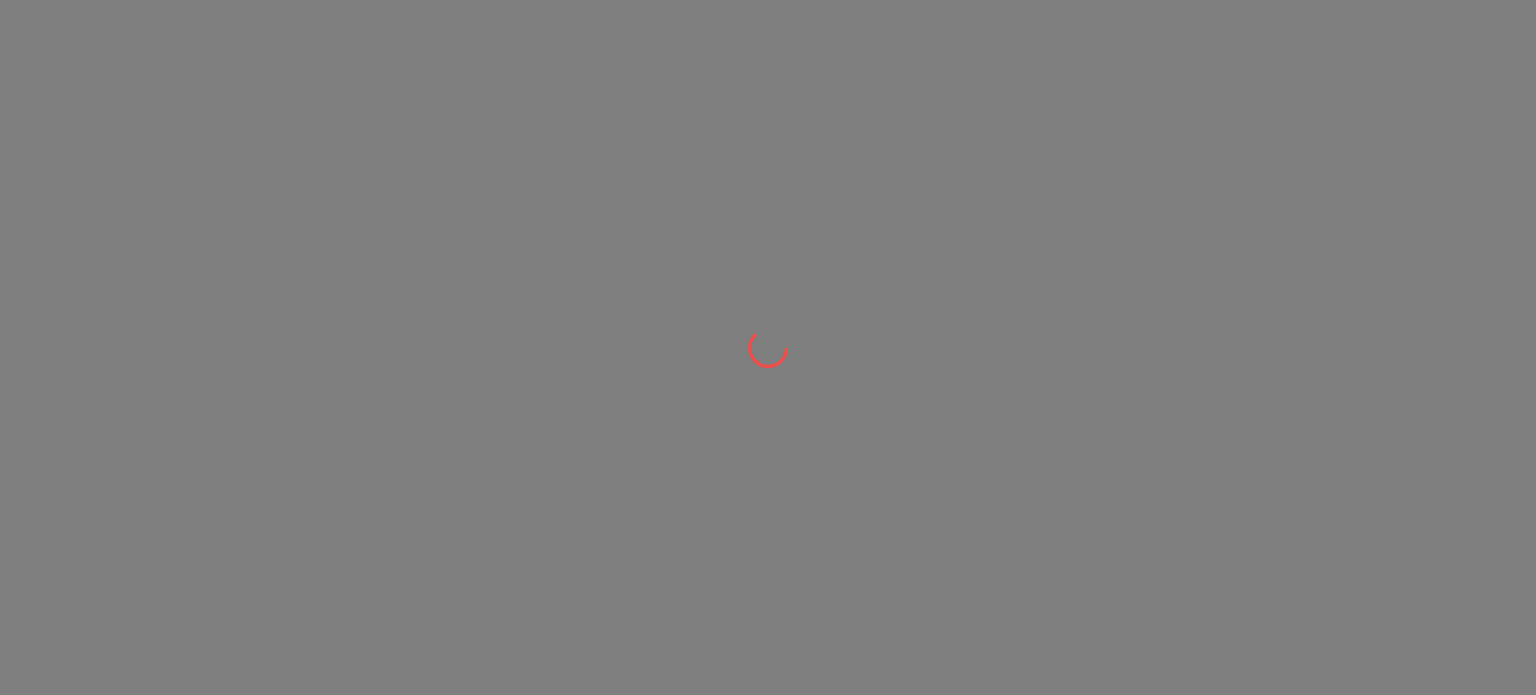 scroll, scrollTop: 0, scrollLeft: 0, axis: both 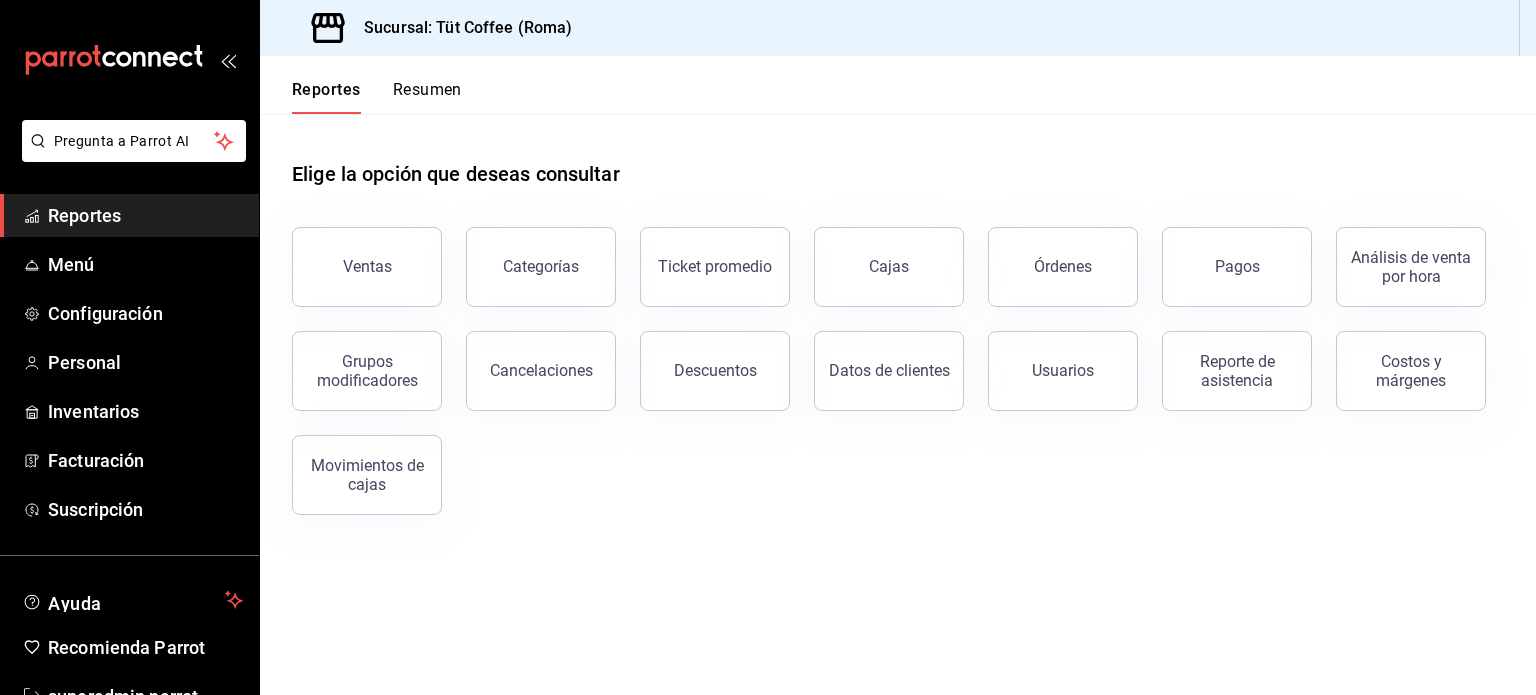 click on "Elige la opción que deseas consultar" at bounding box center (898, 158) 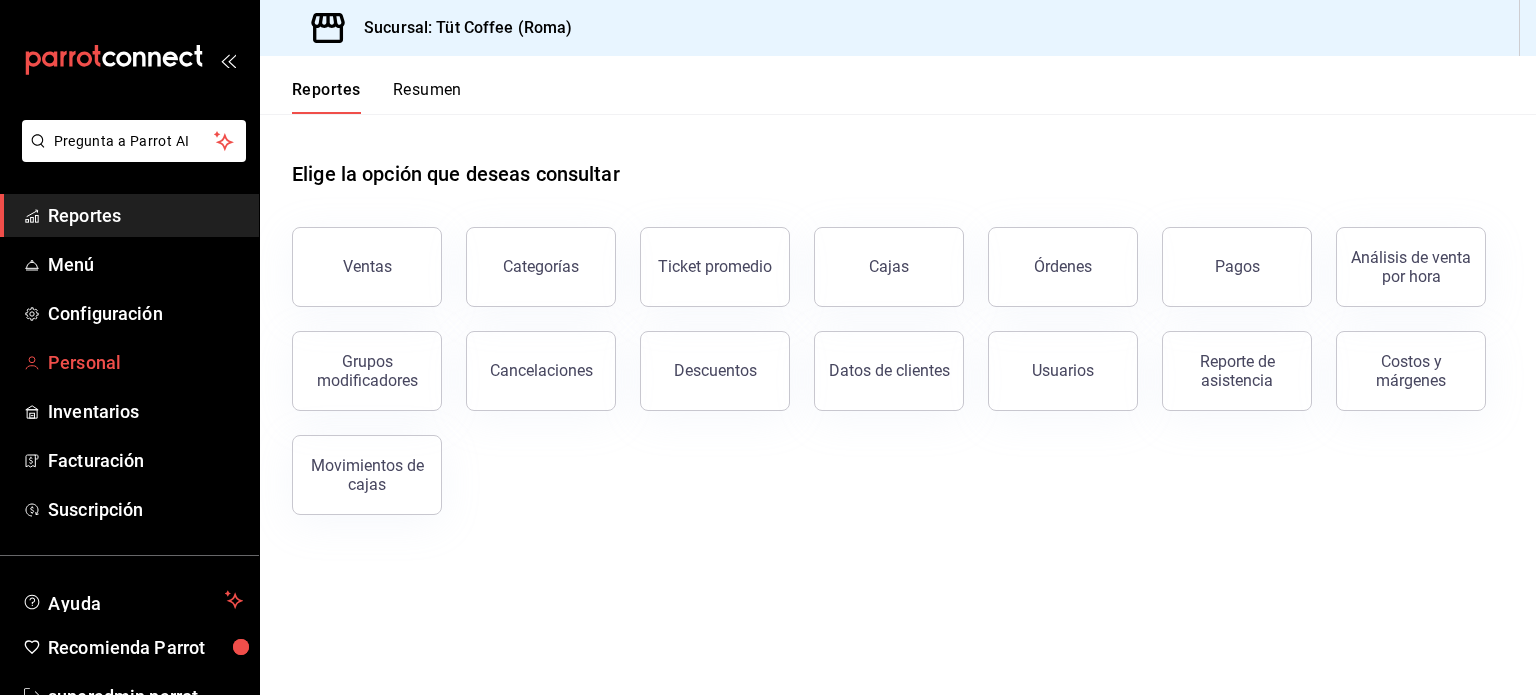 click on "Personal" at bounding box center (145, 362) 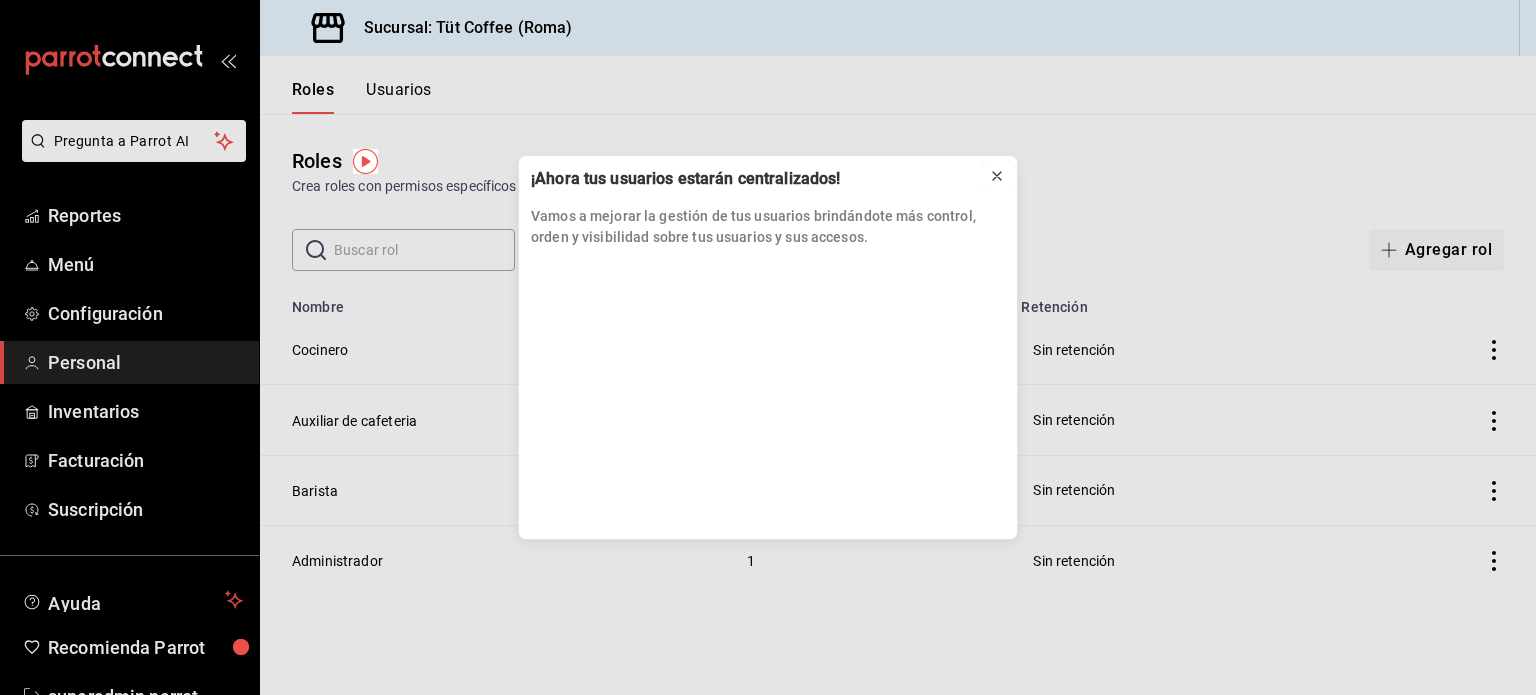 click 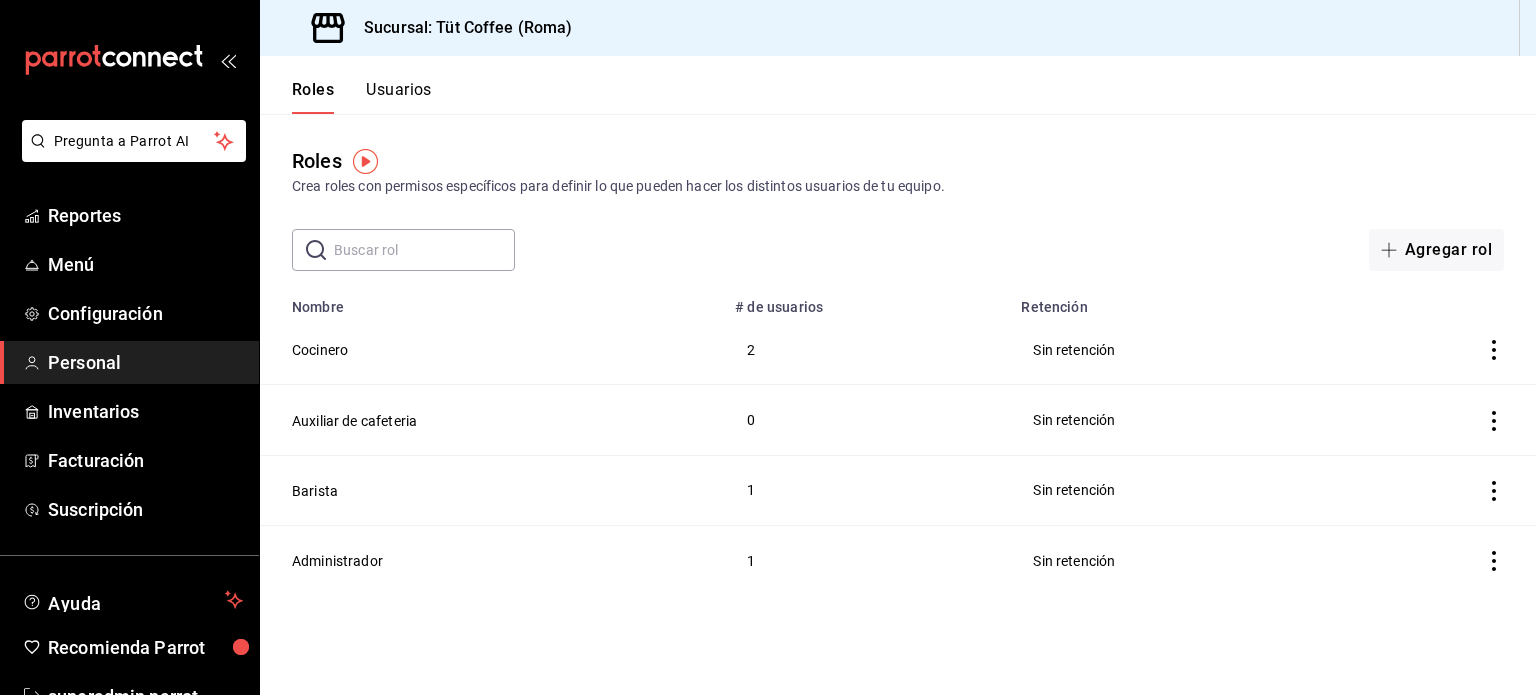 click on "Usuarios" at bounding box center (399, 97) 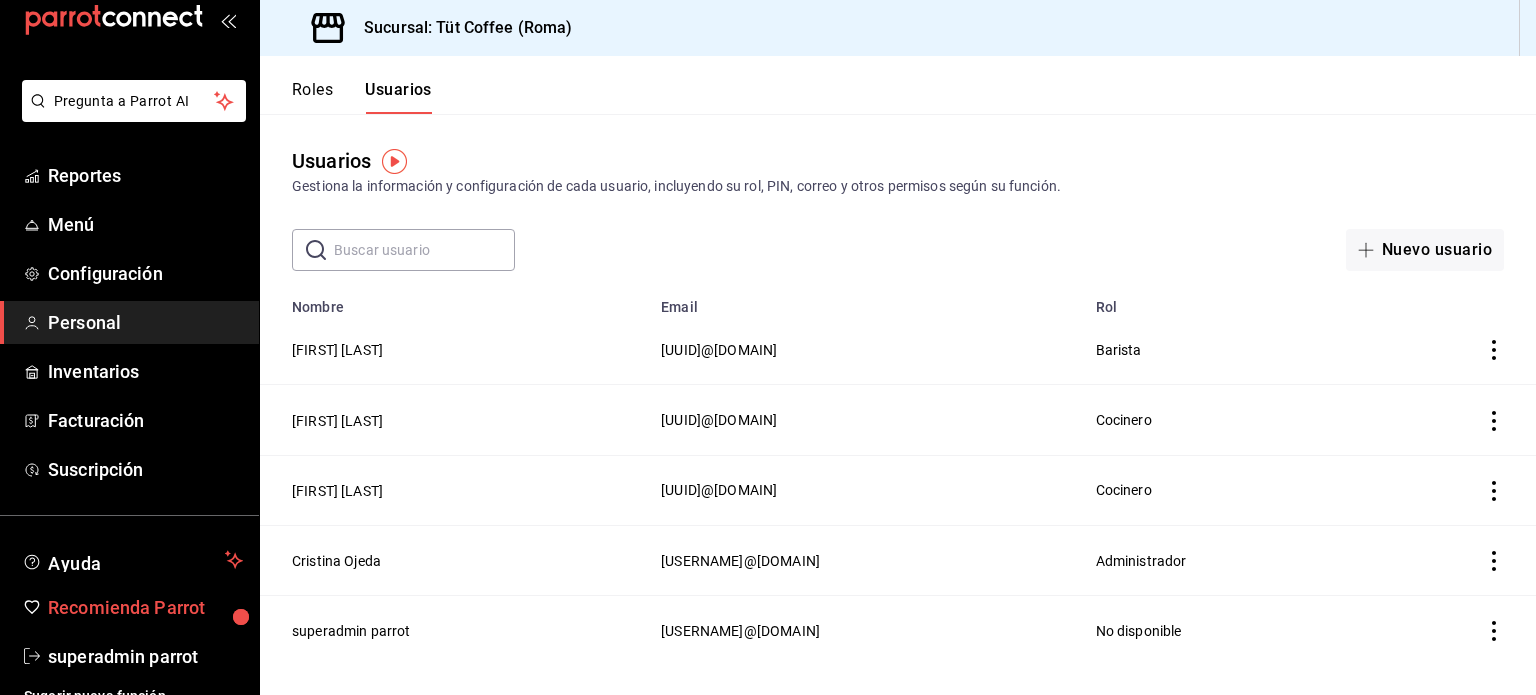 scroll, scrollTop: 59, scrollLeft: 0, axis: vertical 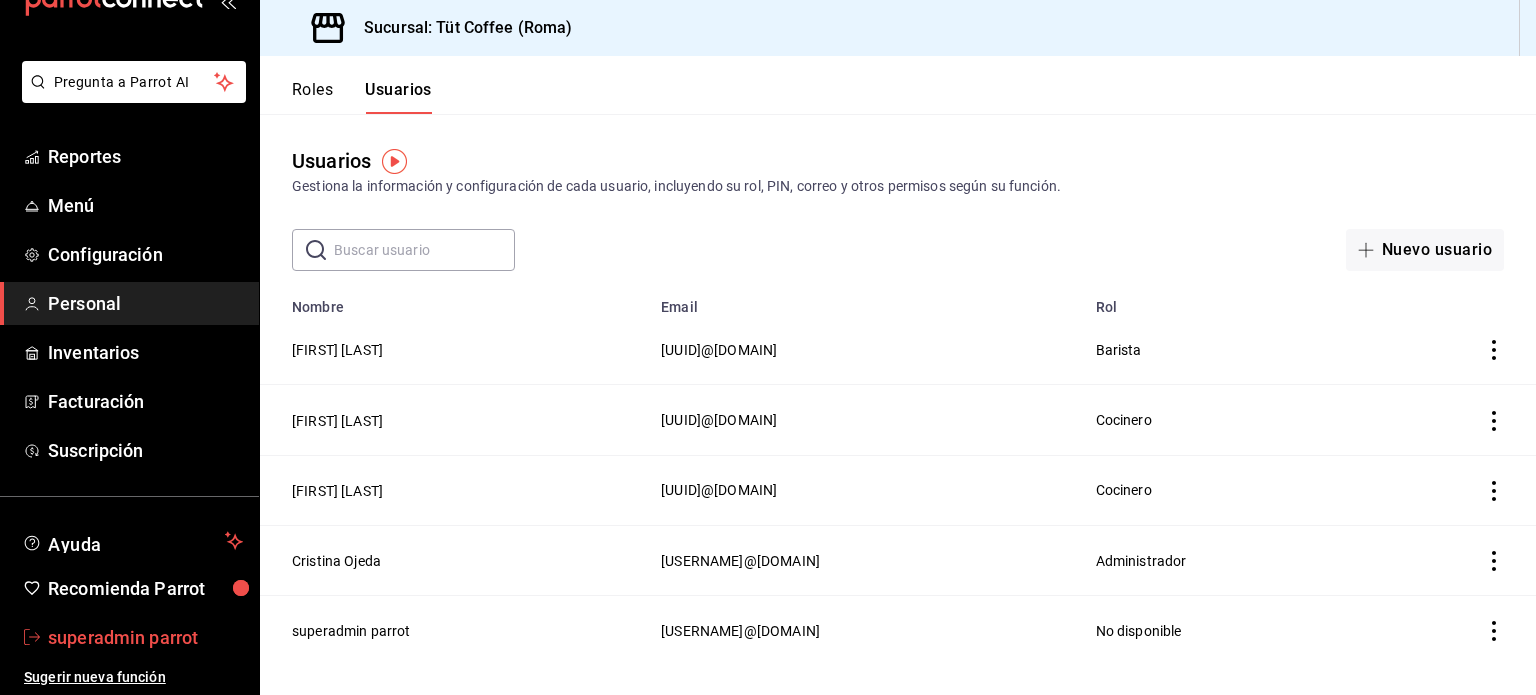 click on "superadmin parrot" at bounding box center (145, 637) 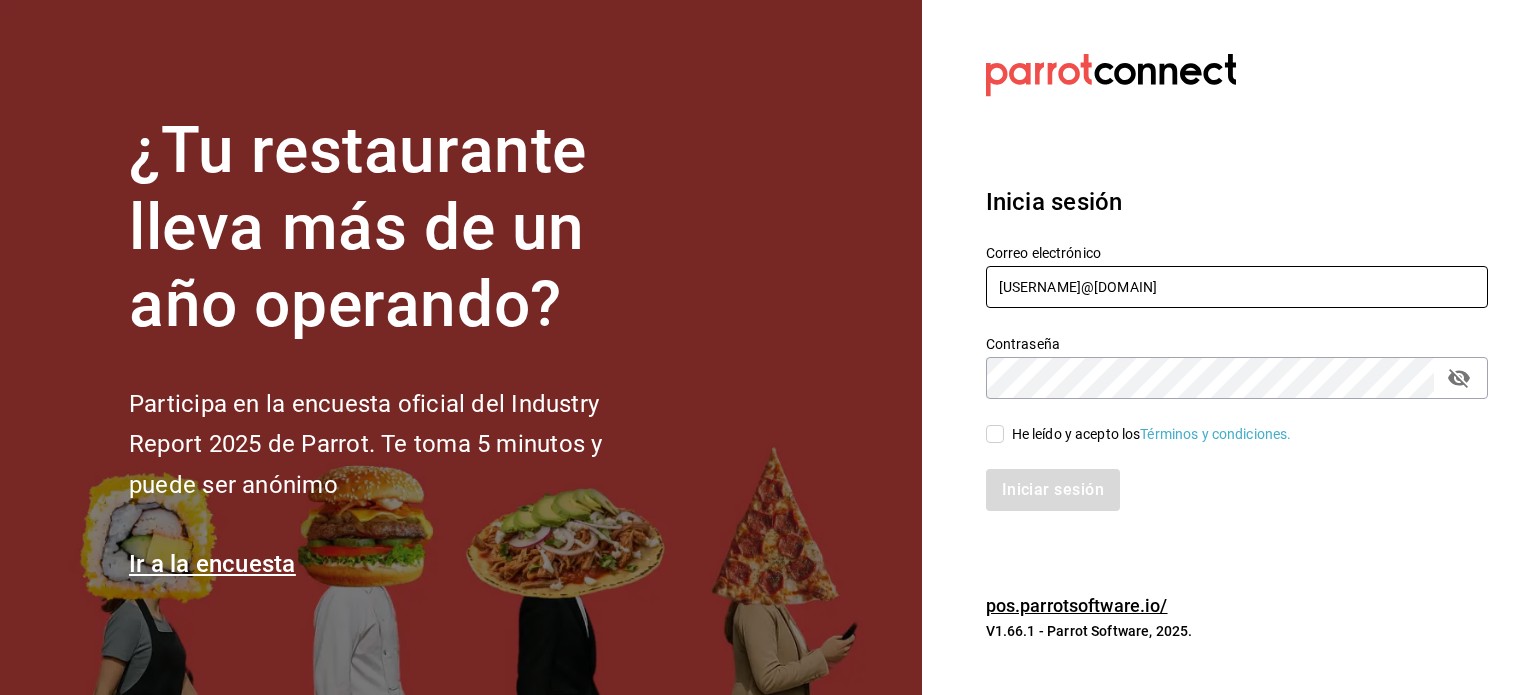 click on "[USERNAME]@[DOMAIN]" at bounding box center (1237, 287) 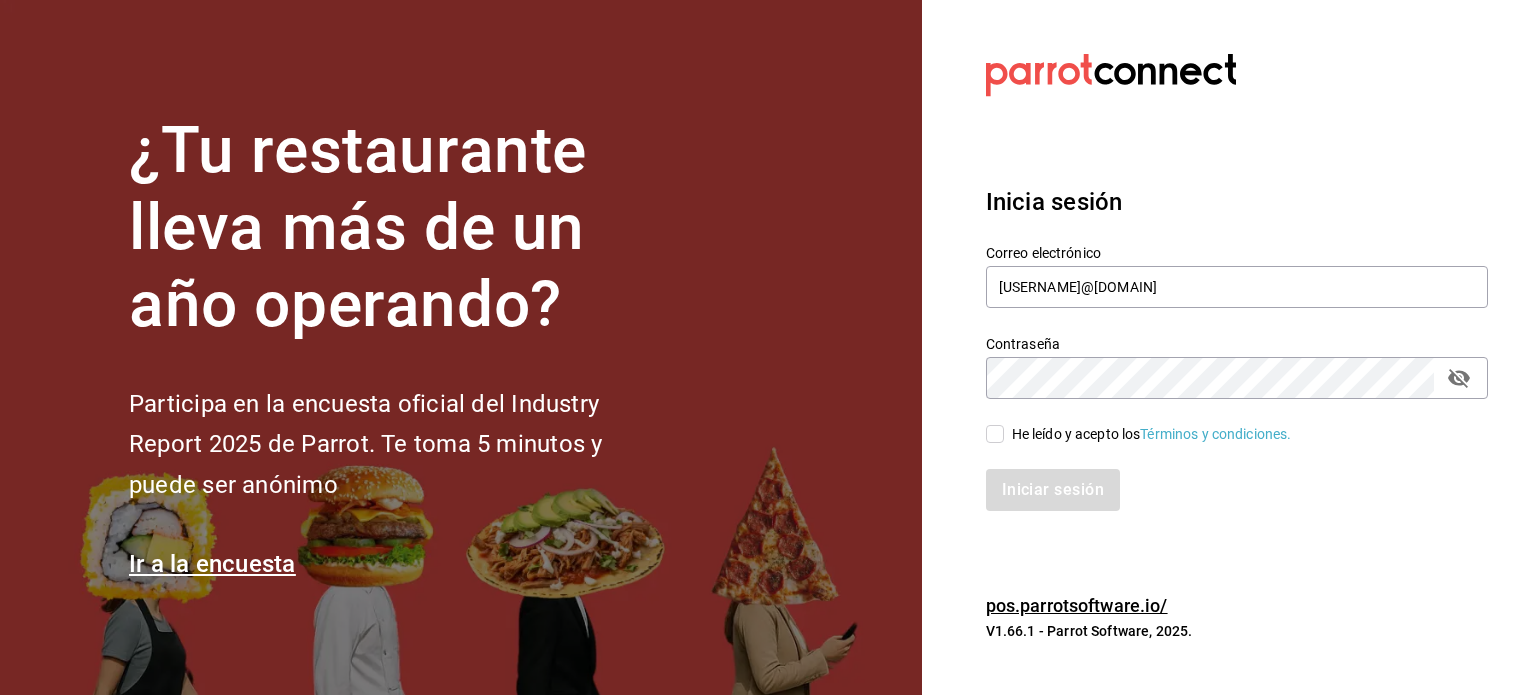 type on "[USERNAME]@[DOMAIN]" 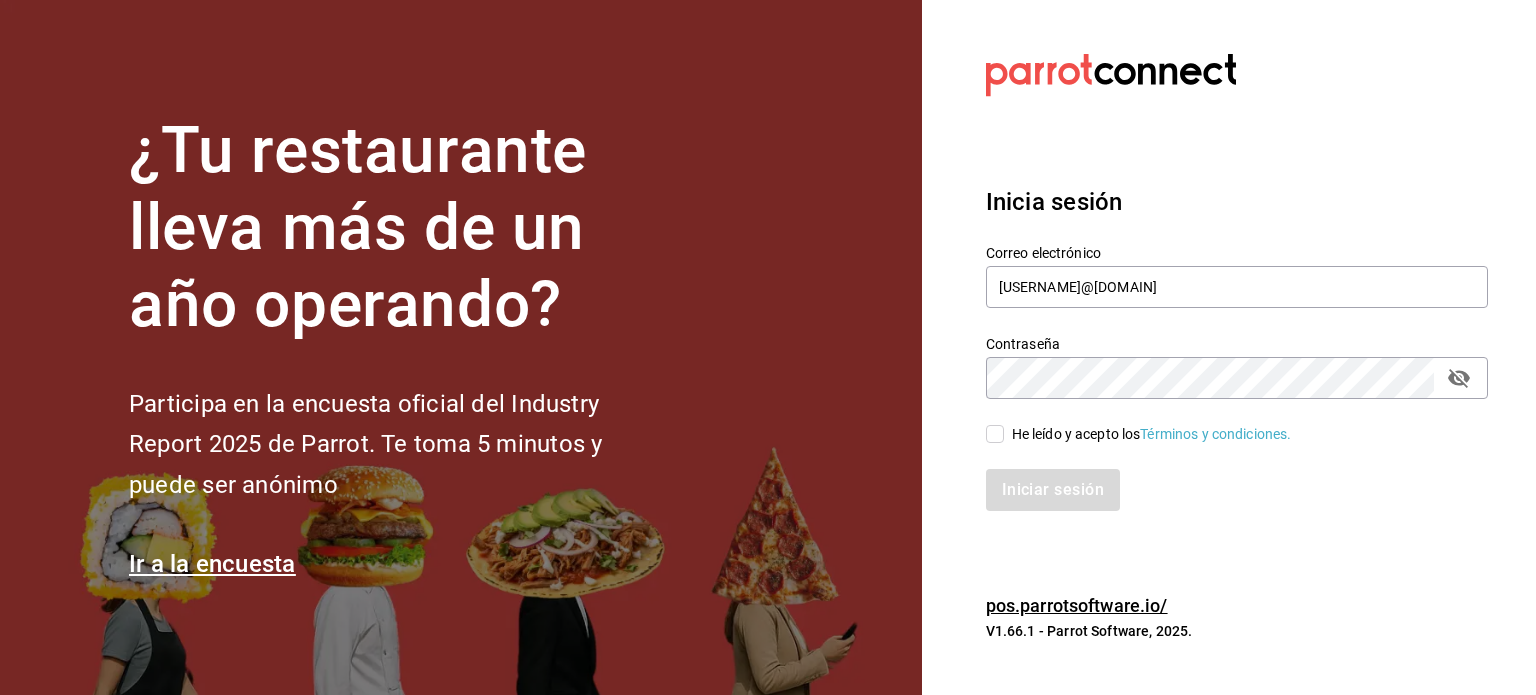 checkbox on "true" 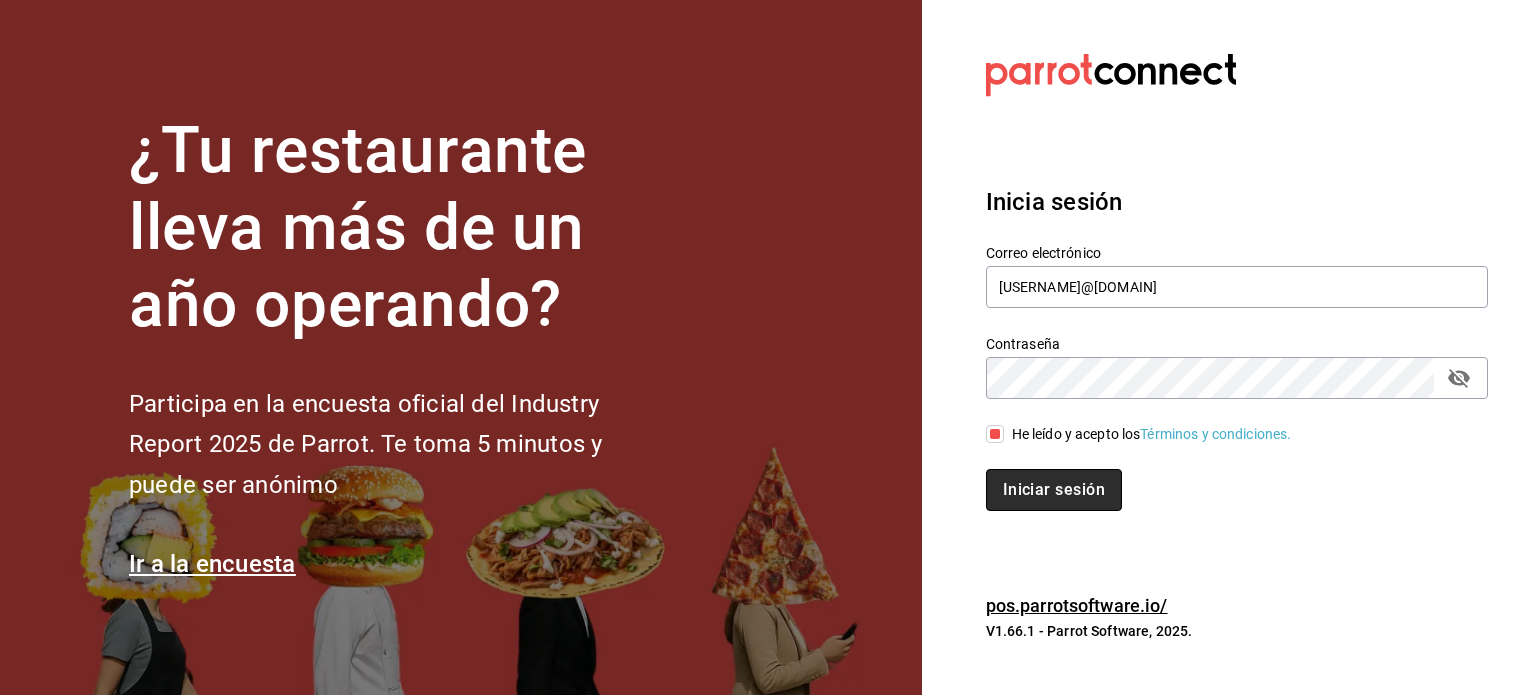 click on "Iniciar sesión" at bounding box center (1054, 490) 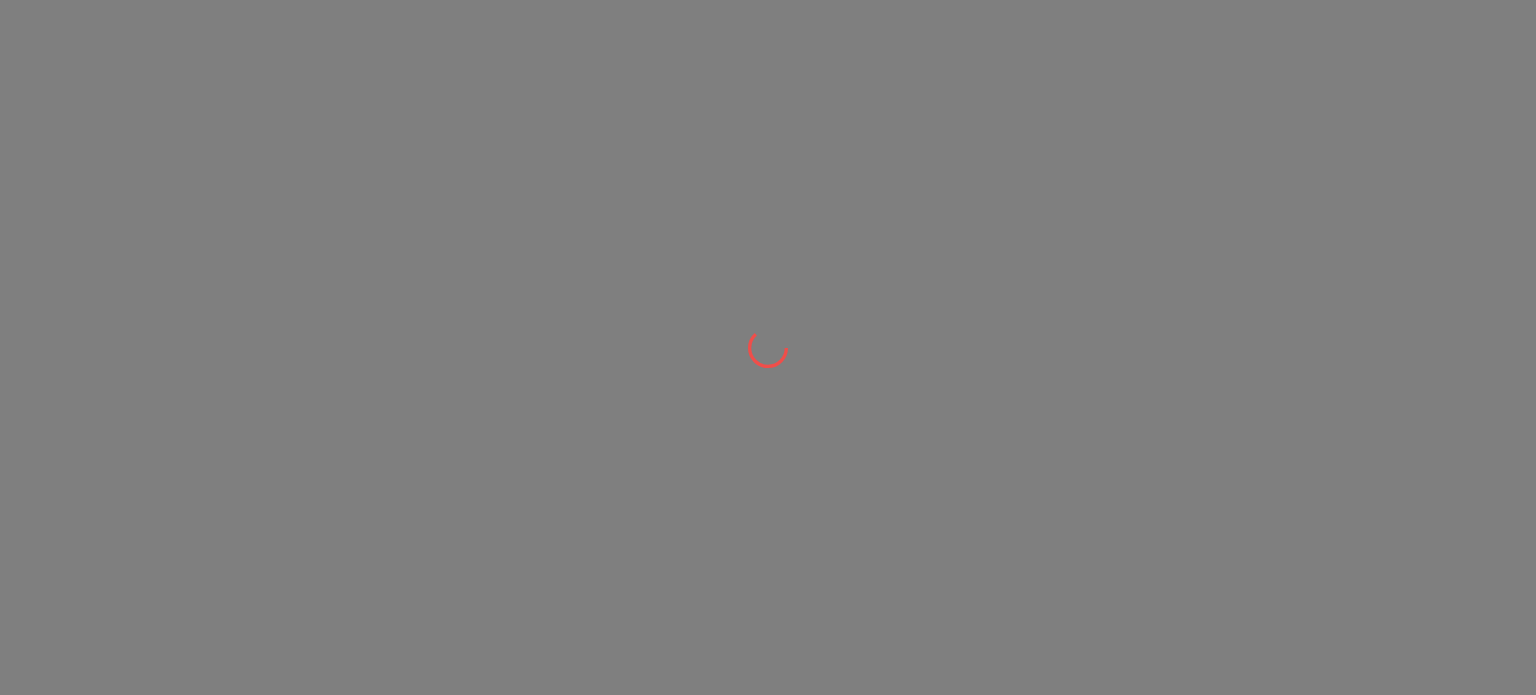 scroll, scrollTop: 0, scrollLeft: 0, axis: both 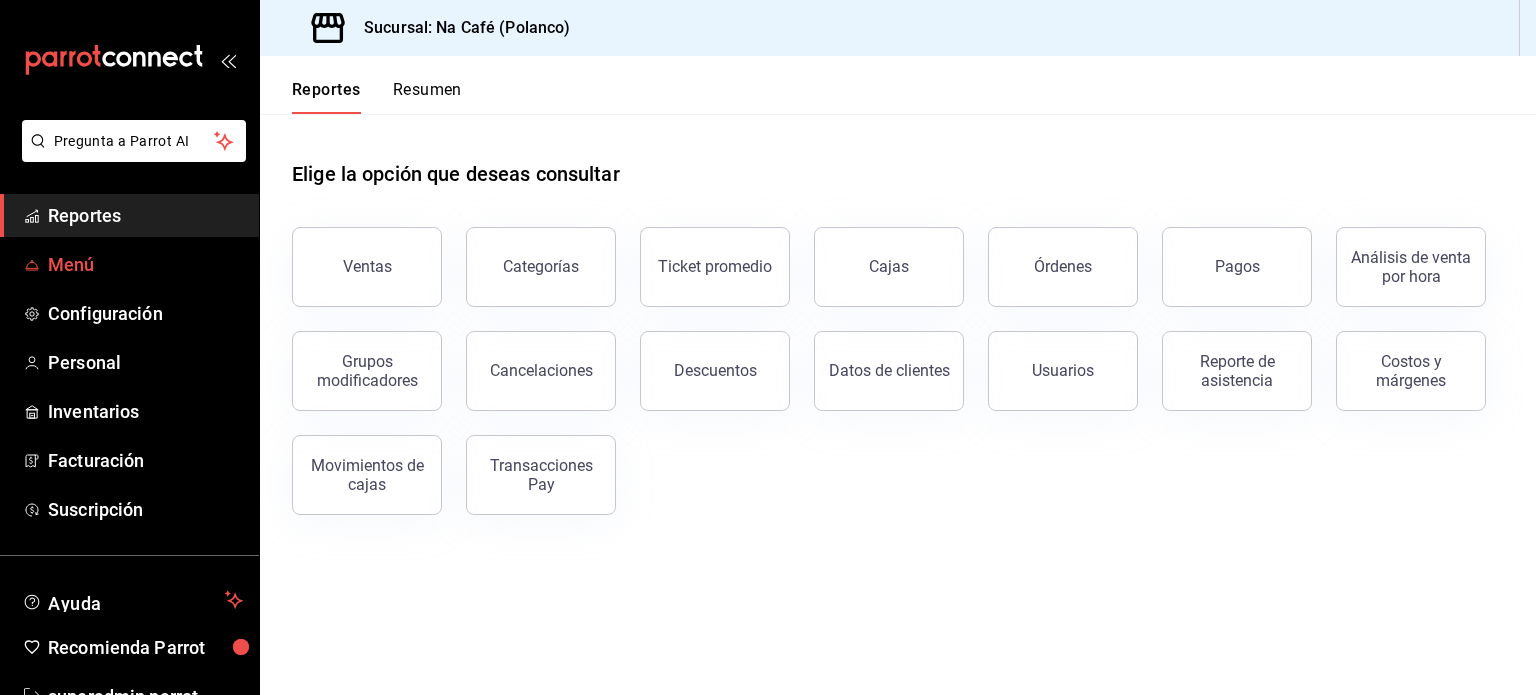 click on "Menú" at bounding box center (145, 264) 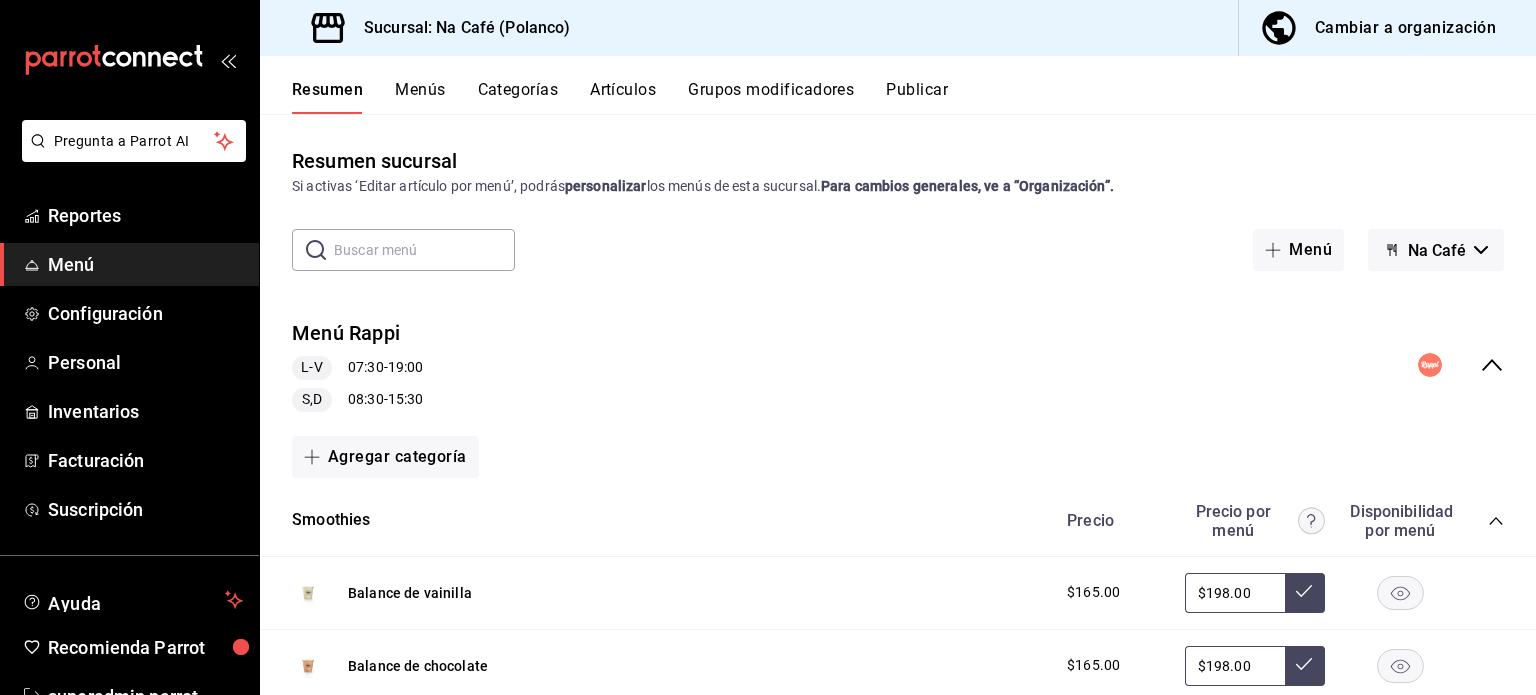 click 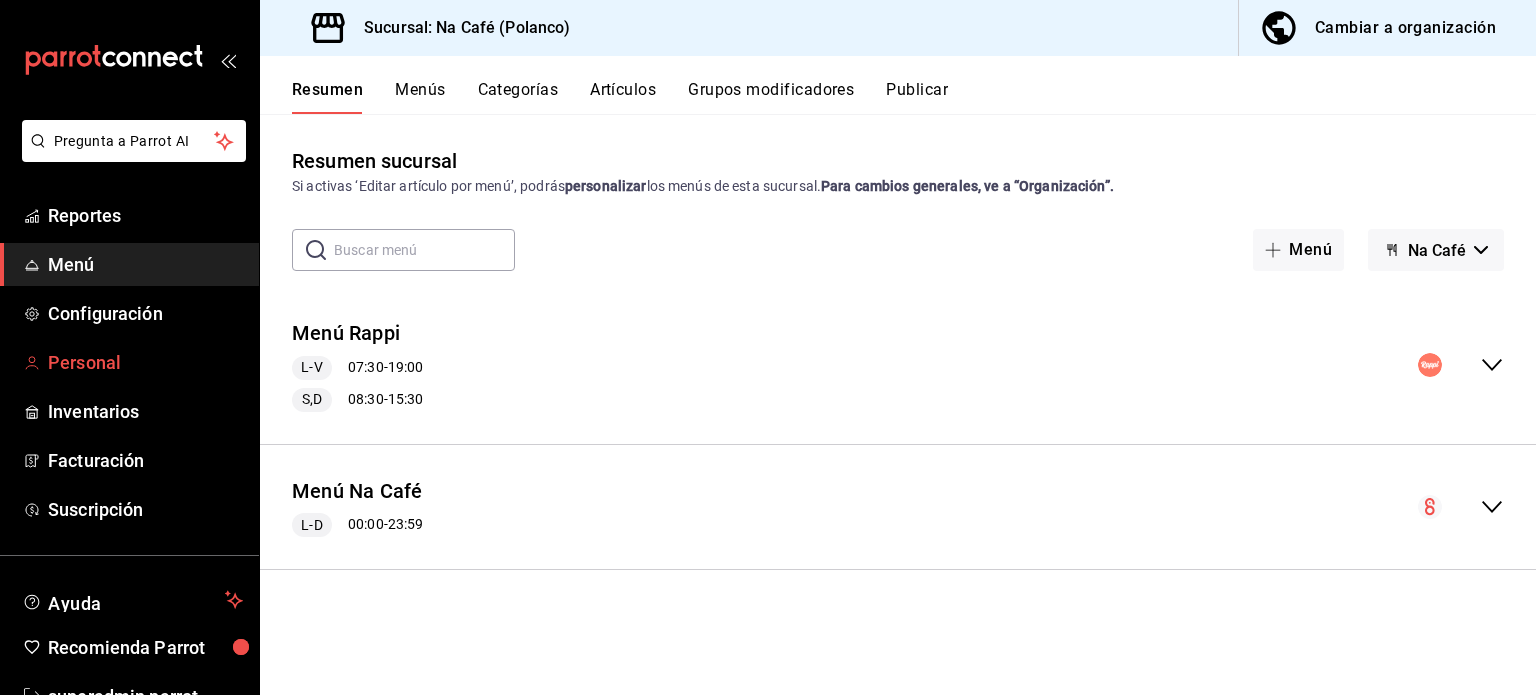 click on "Personal" at bounding box center [145, 362] 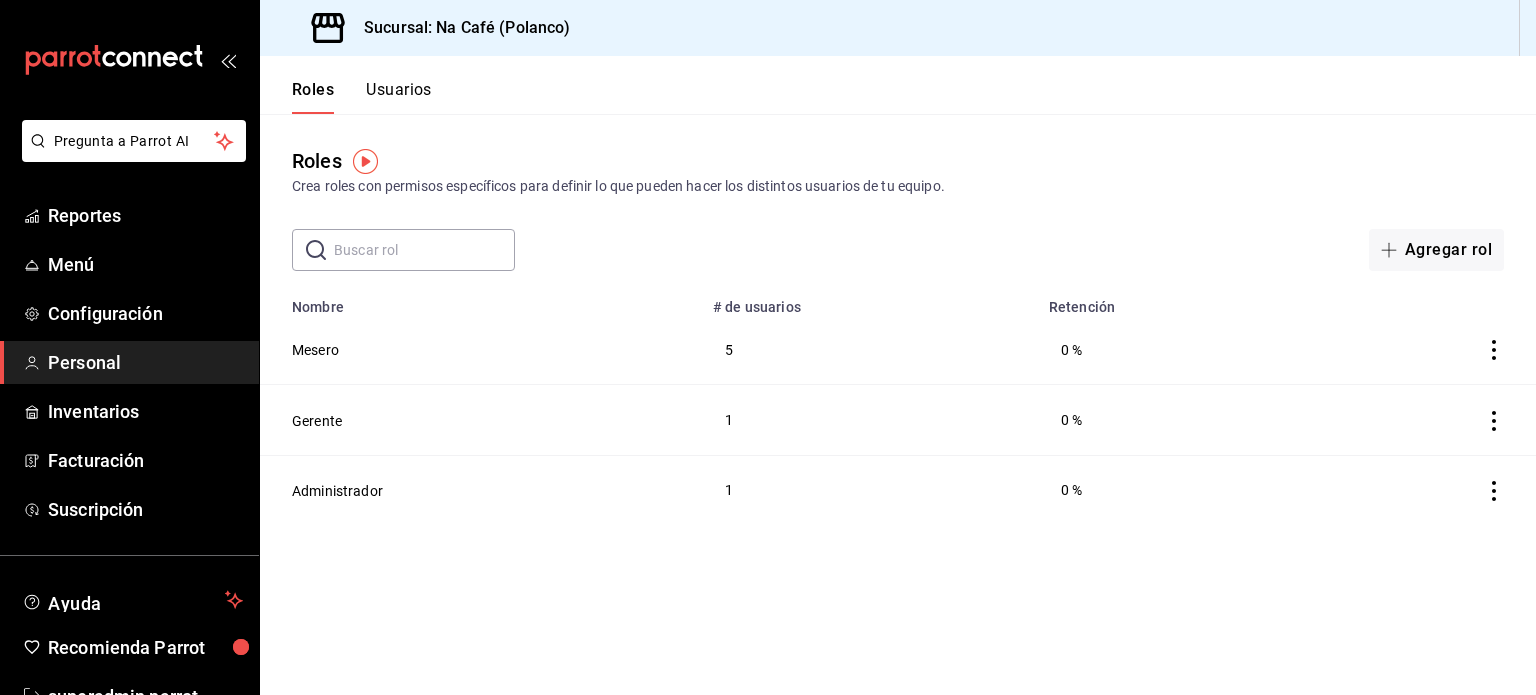 click on "Usuarios" at bounding box center [399, 97] 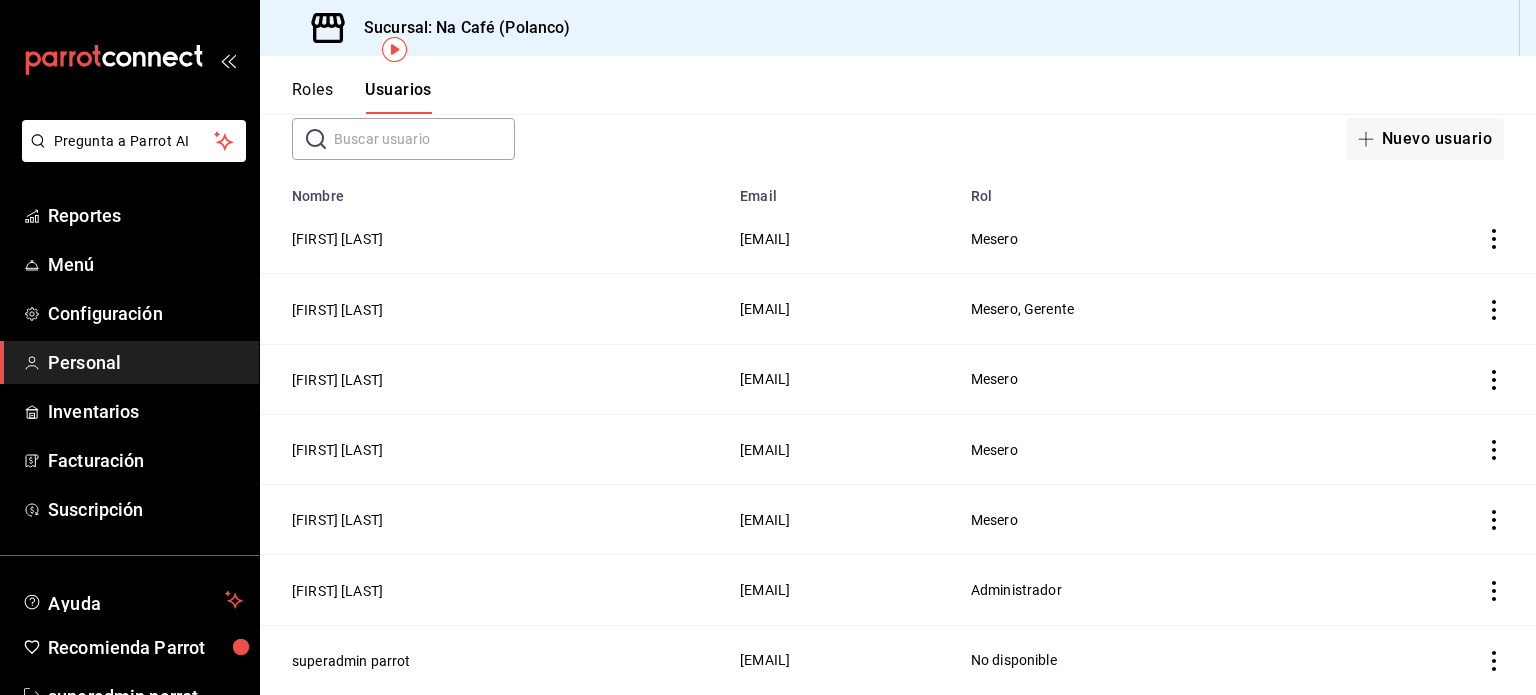 scroll, scrollTop: 112, scrollLeft: 0, axis: vertical 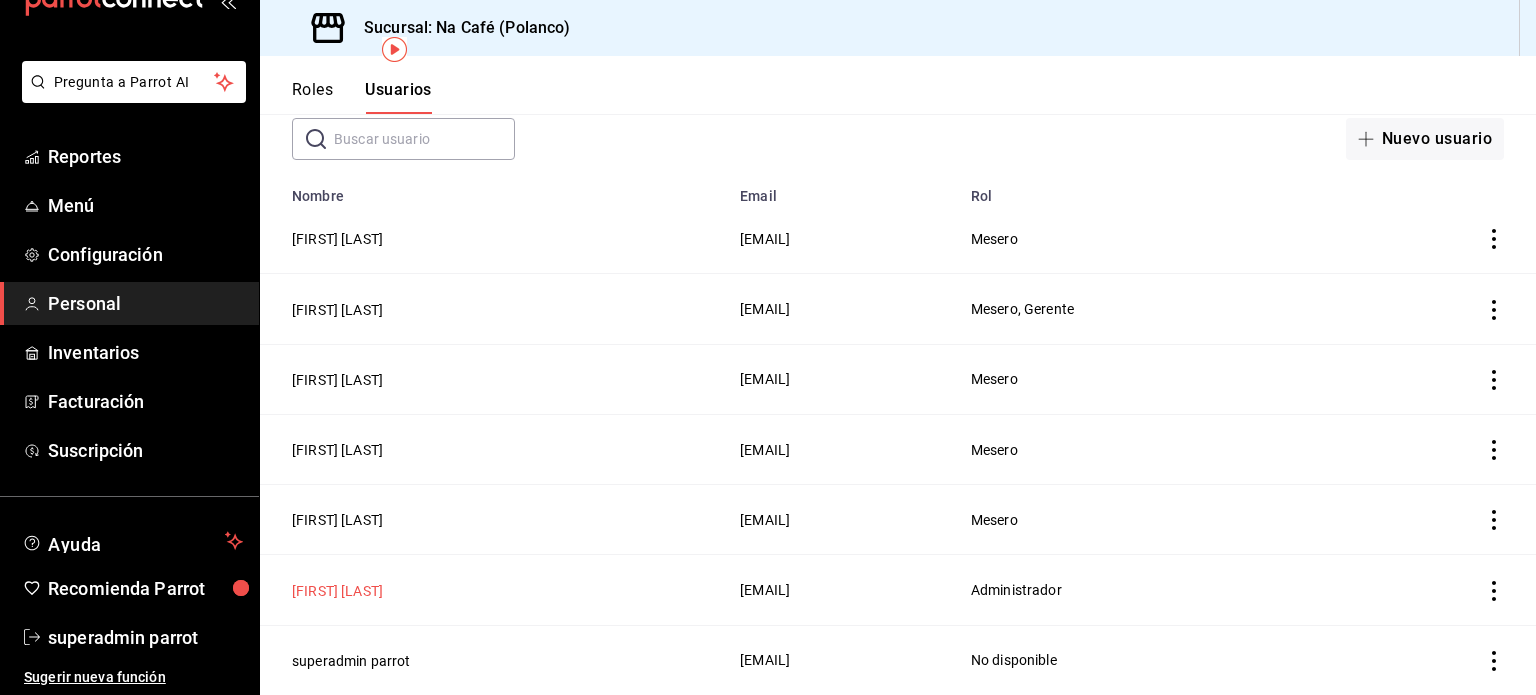 click on "[FIRST] [LAST]" at bounding box center (337, 591) 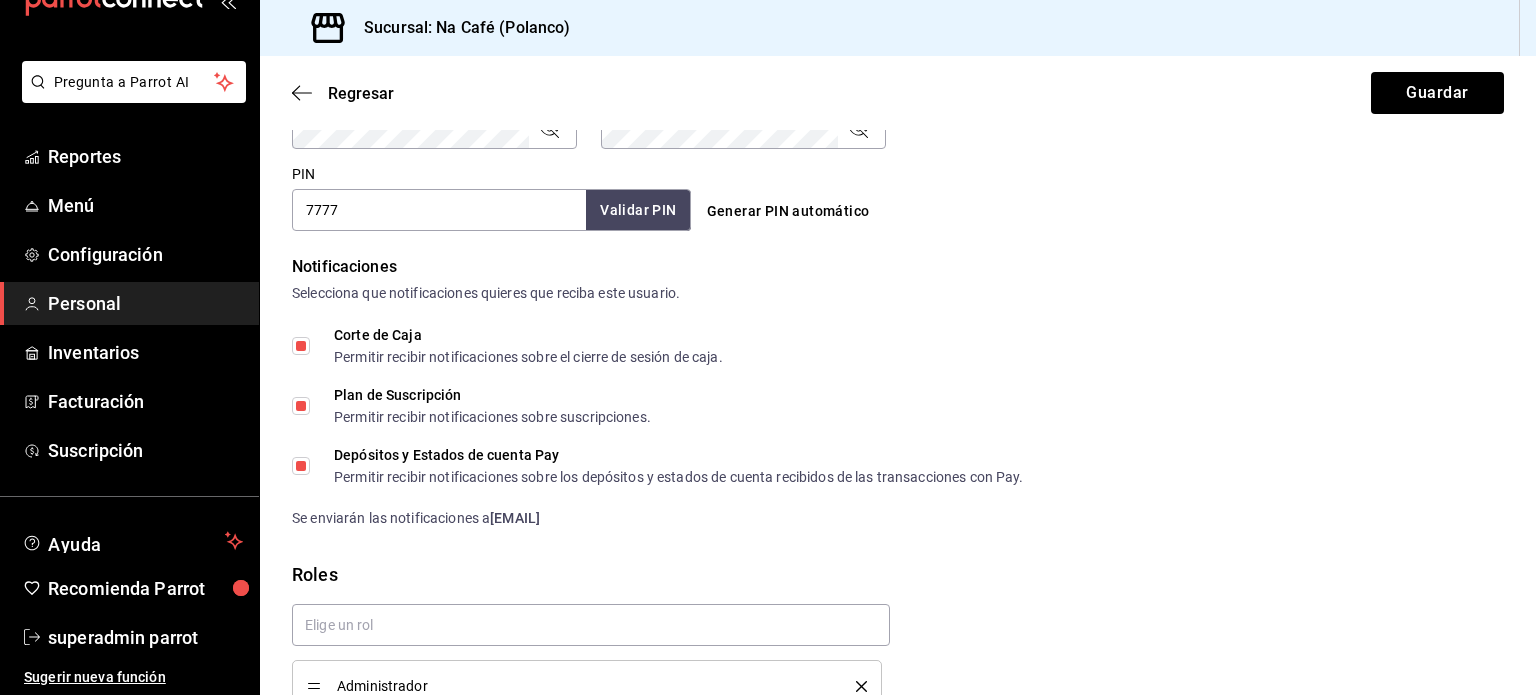 scroll, scrollTop: 1013, scrollLeft: 0, axis: vertical 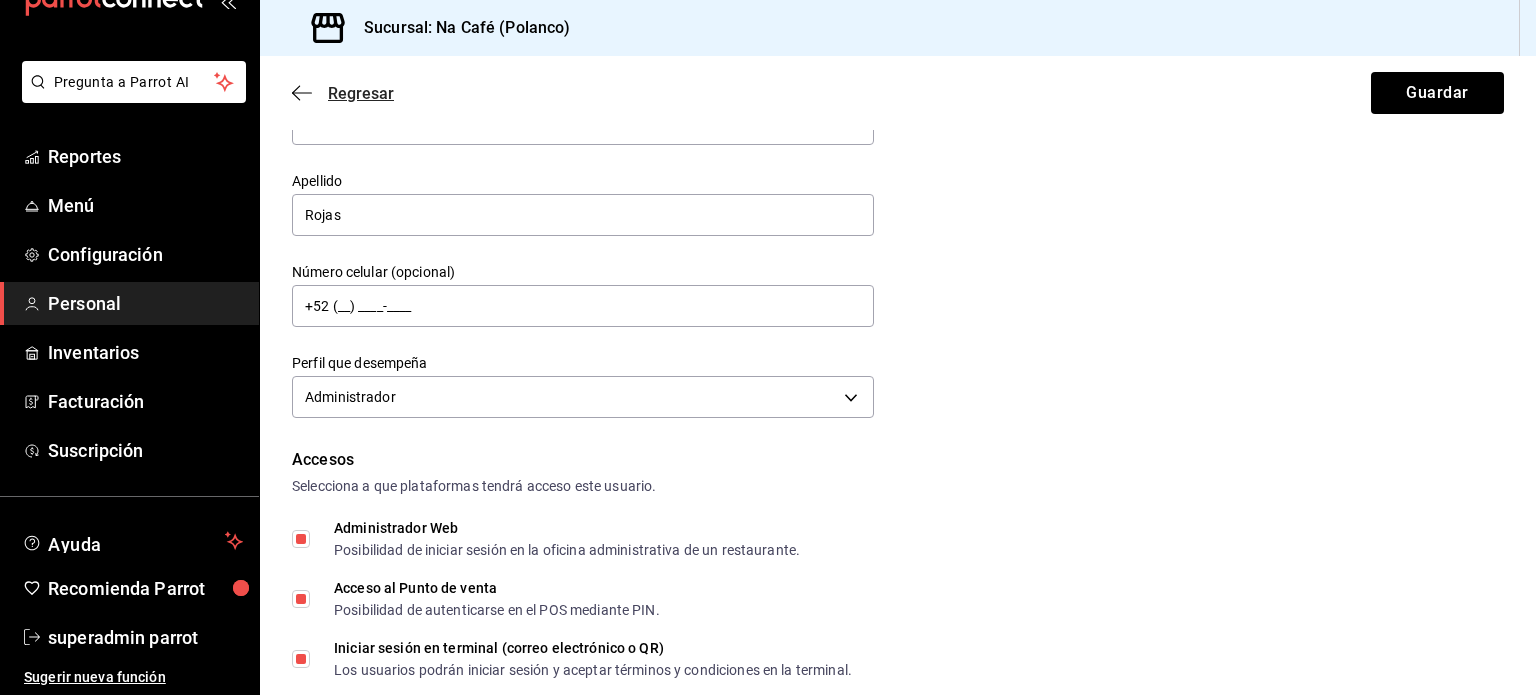 click 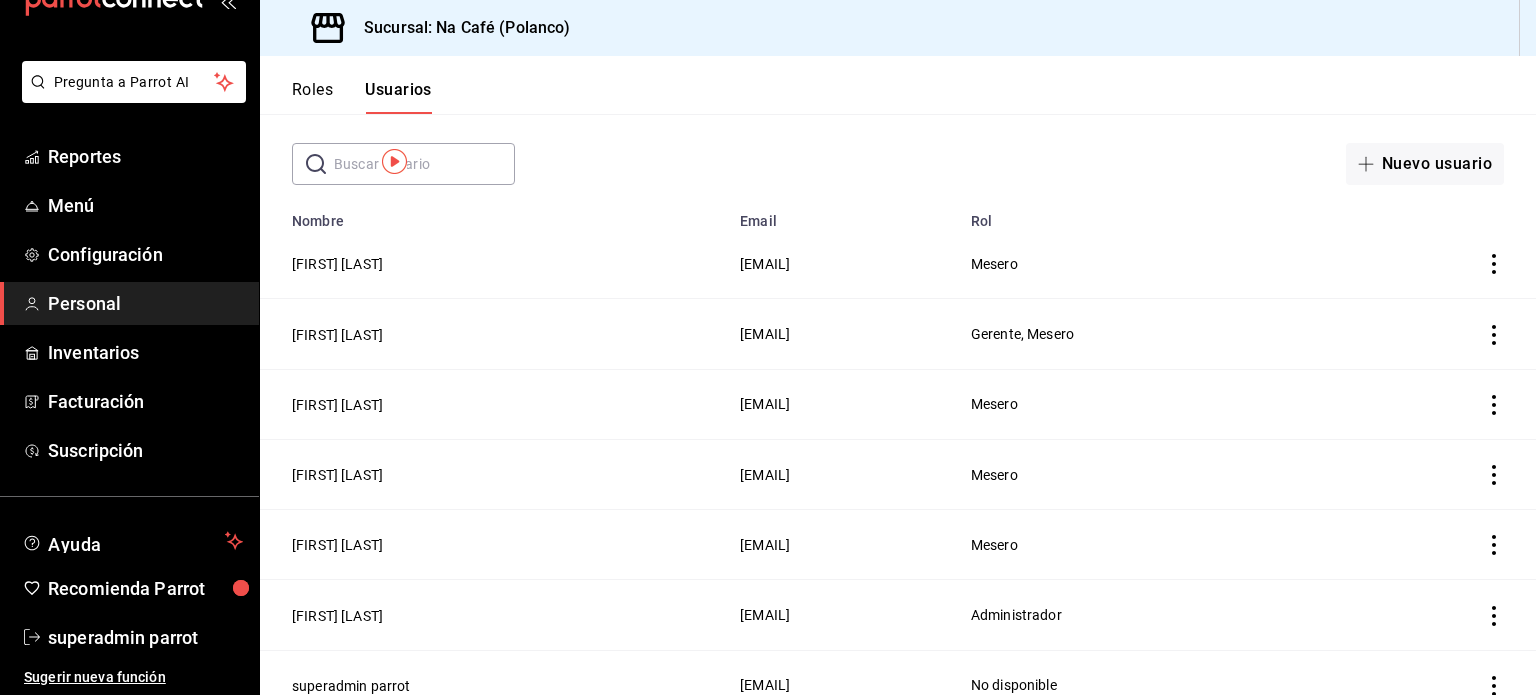 scroll, scrollTop: 112, scrollLeft: 0, axis: vertical 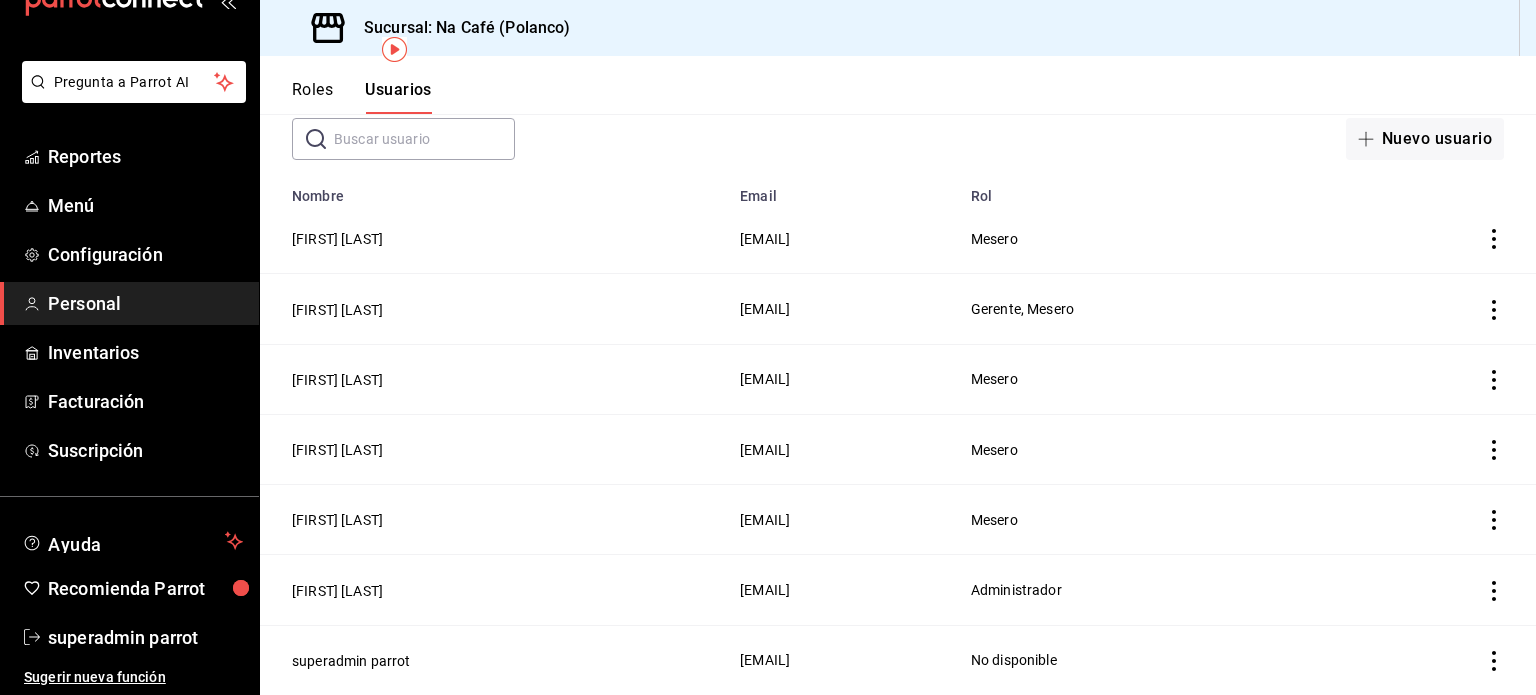 click on "Roles" at bounding box center (312, 97) 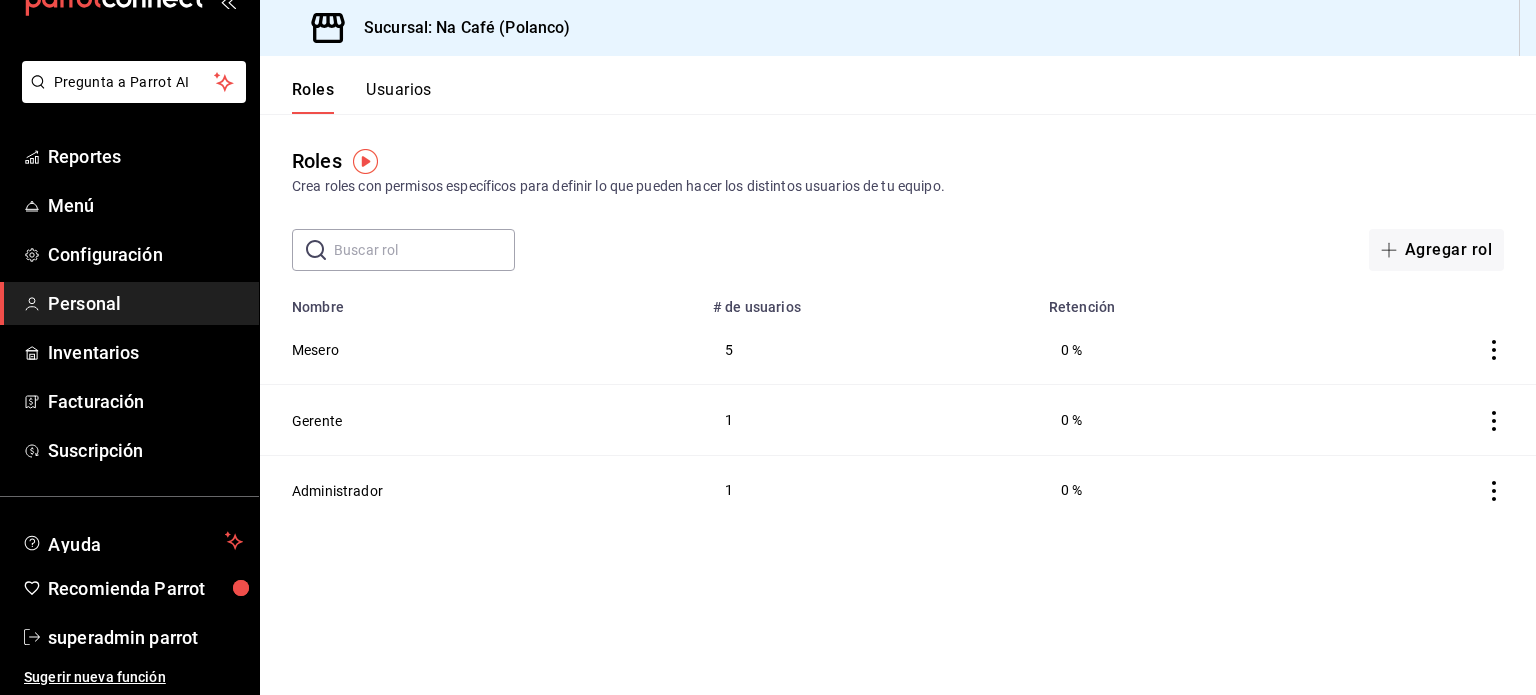 click on "Usuarios" at bounding box center (399, 97) 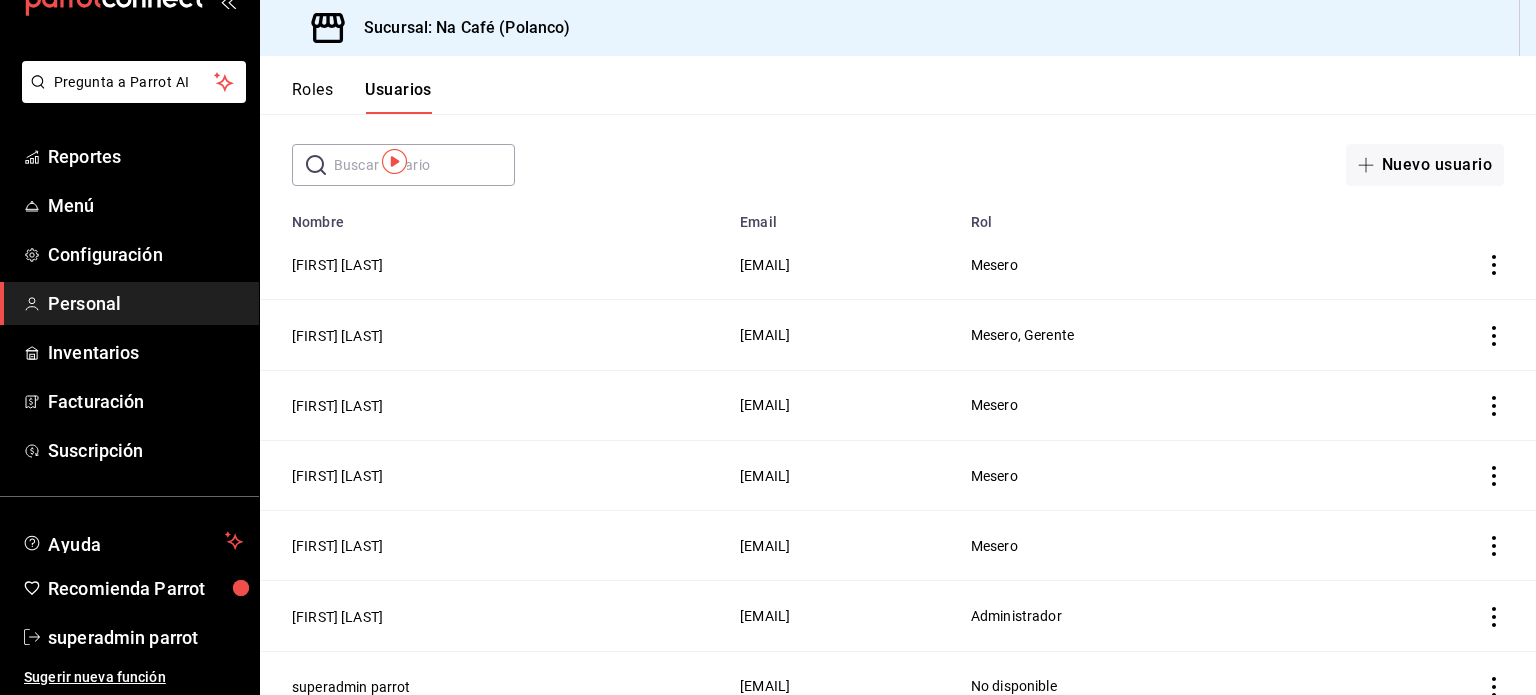 scroll, scrollTop: 112, scrollLeft: 0, axis: vertical 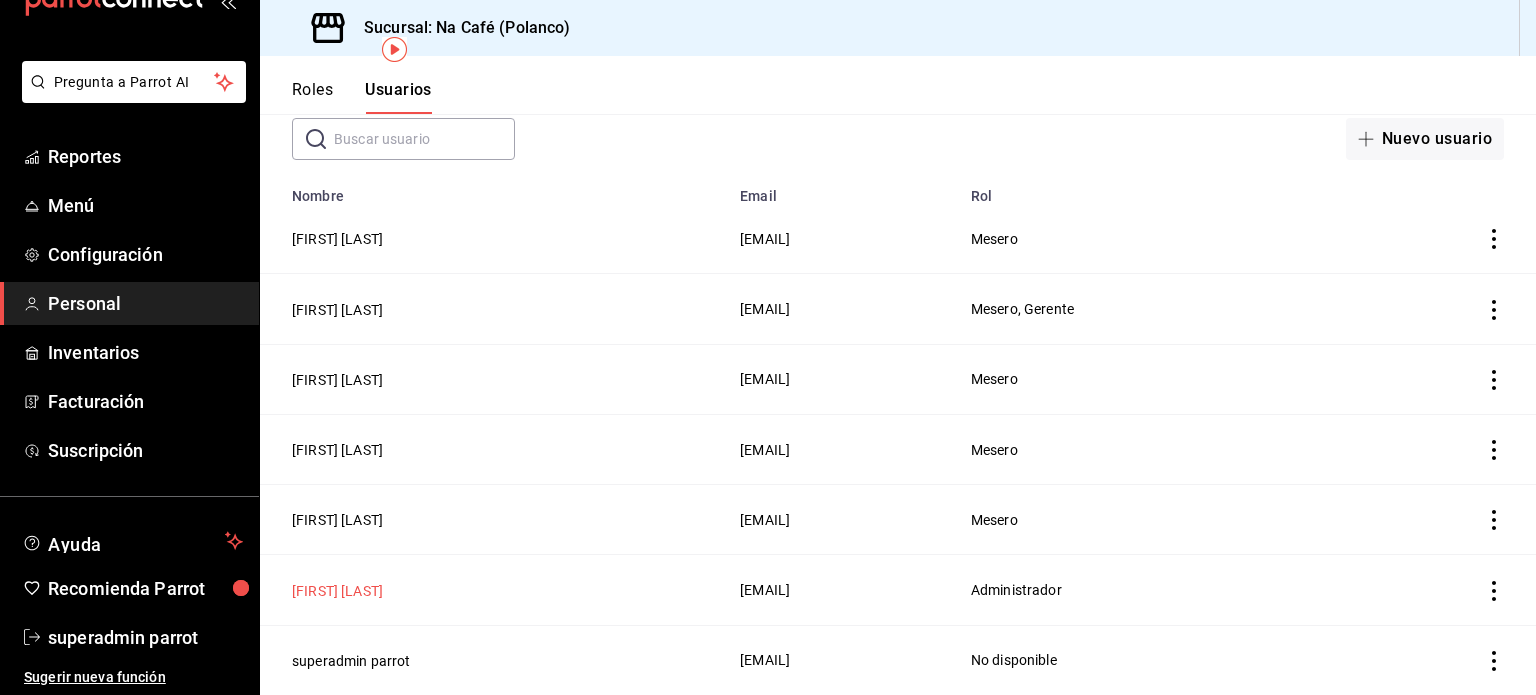 click on "[FIRST] [LAST]" at bounding box center [337, 591] 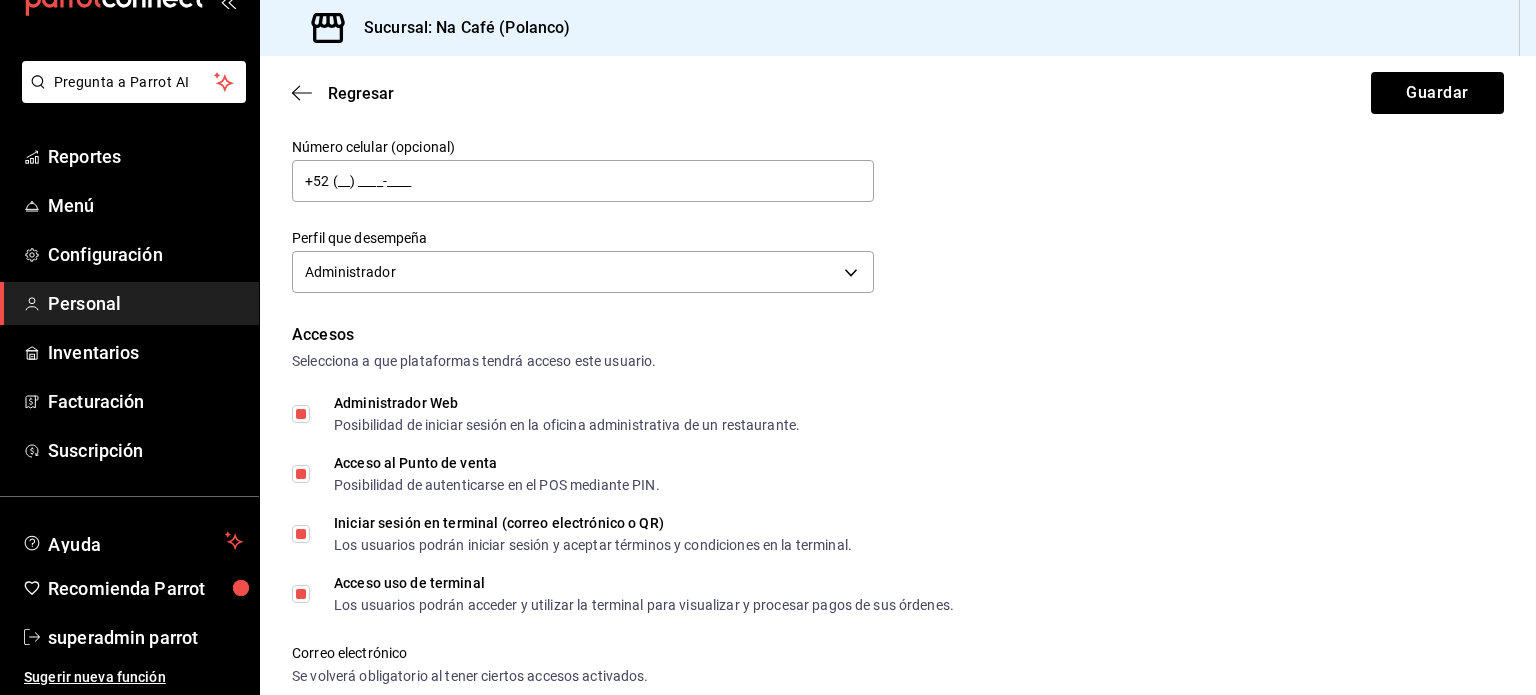 scroll, scrollTop: 213, scrollLeft: 0, axis: vertical 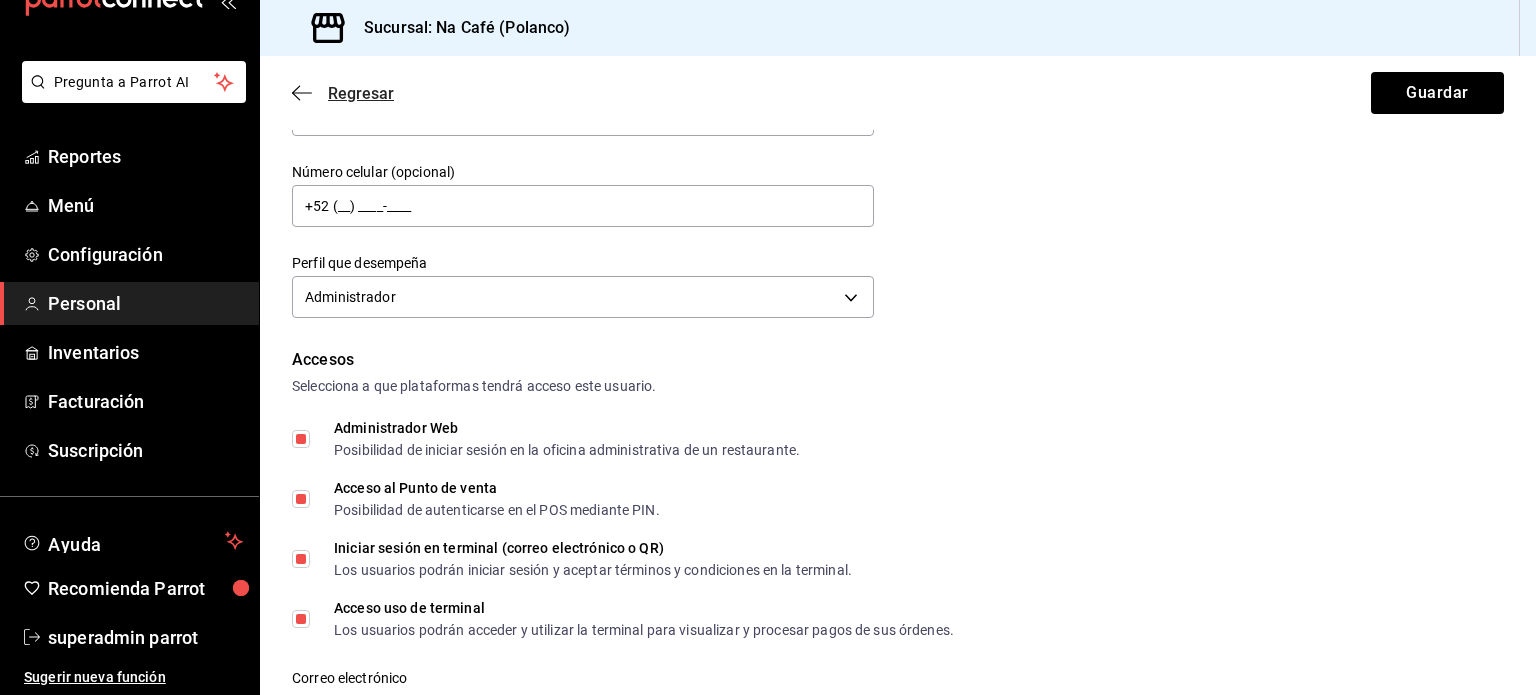 click 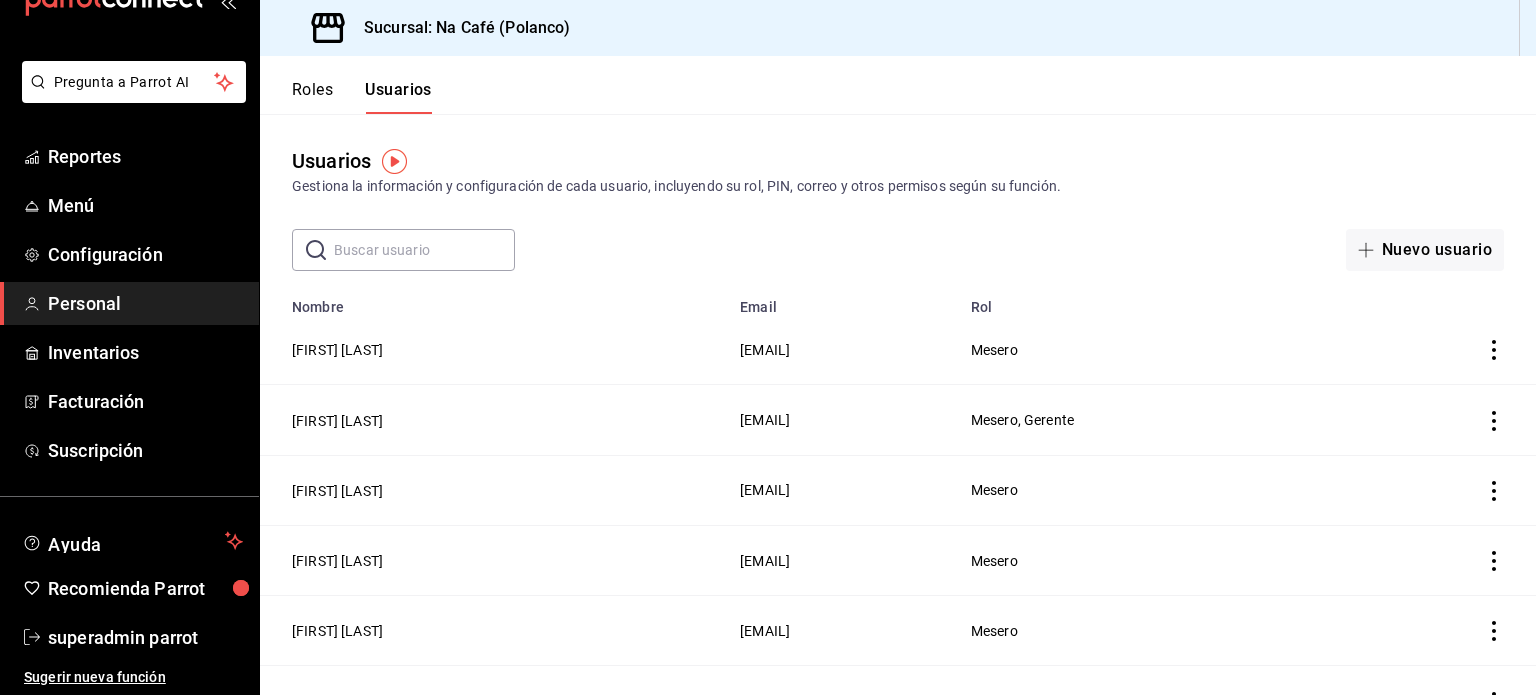 click on "Roles" at bounding box center [312, 97] 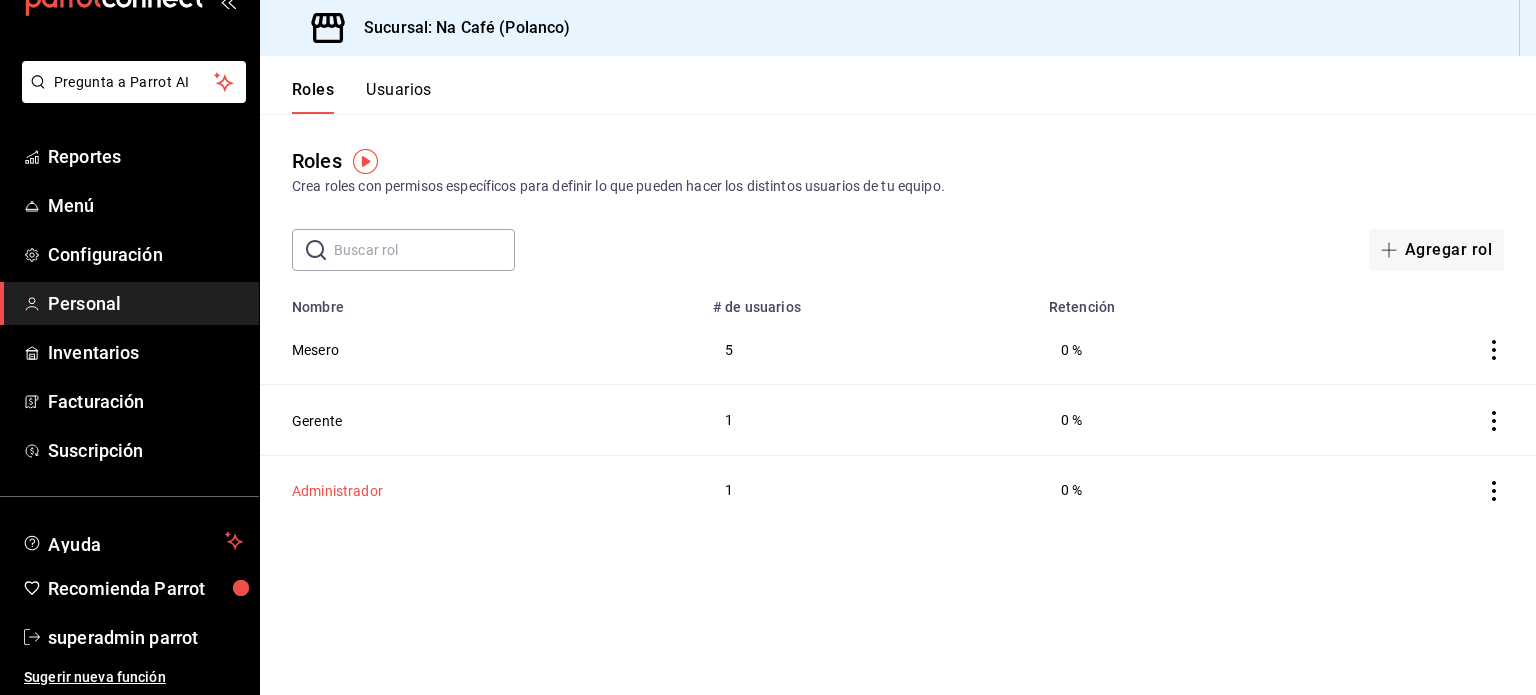 click on "Administrador" at bounding box center [337, 491] 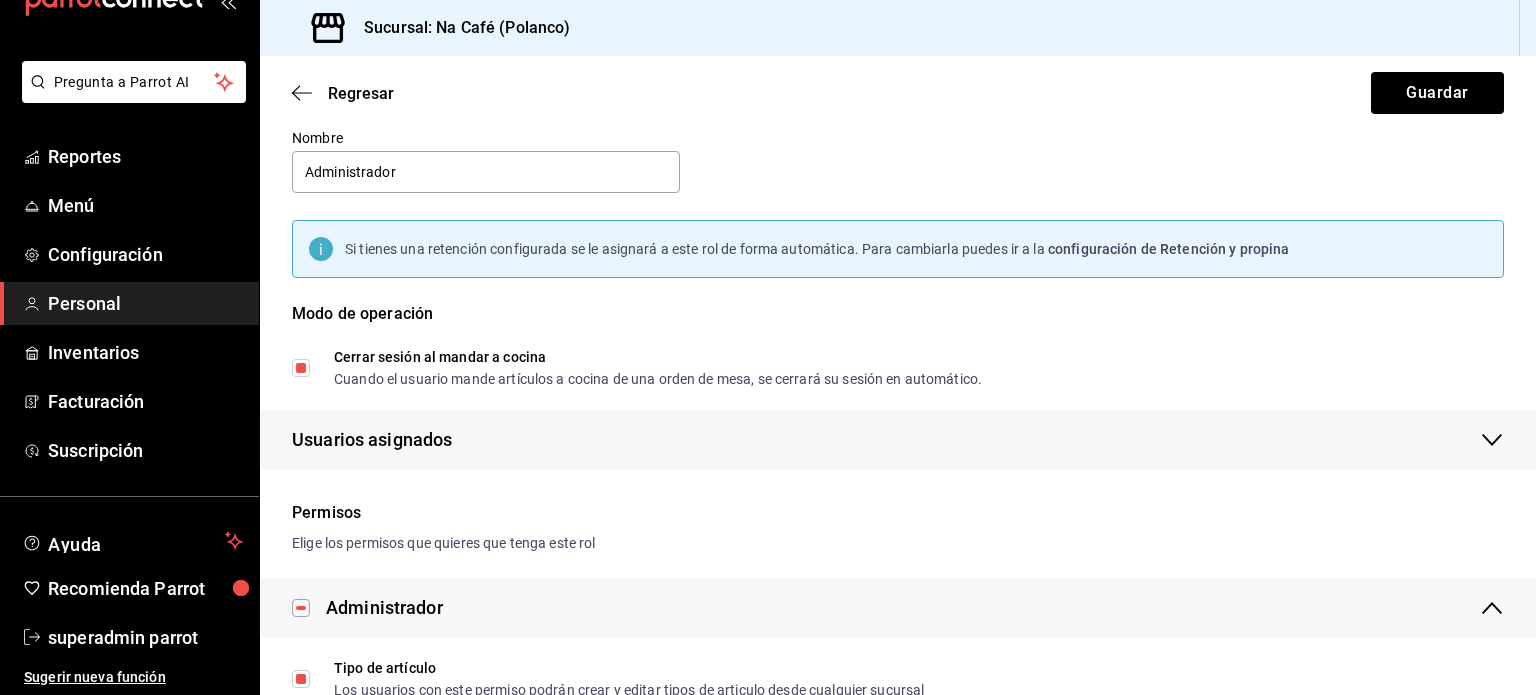 scroll, scrollTop: 31, scrollLeft: 0, axis: vertical 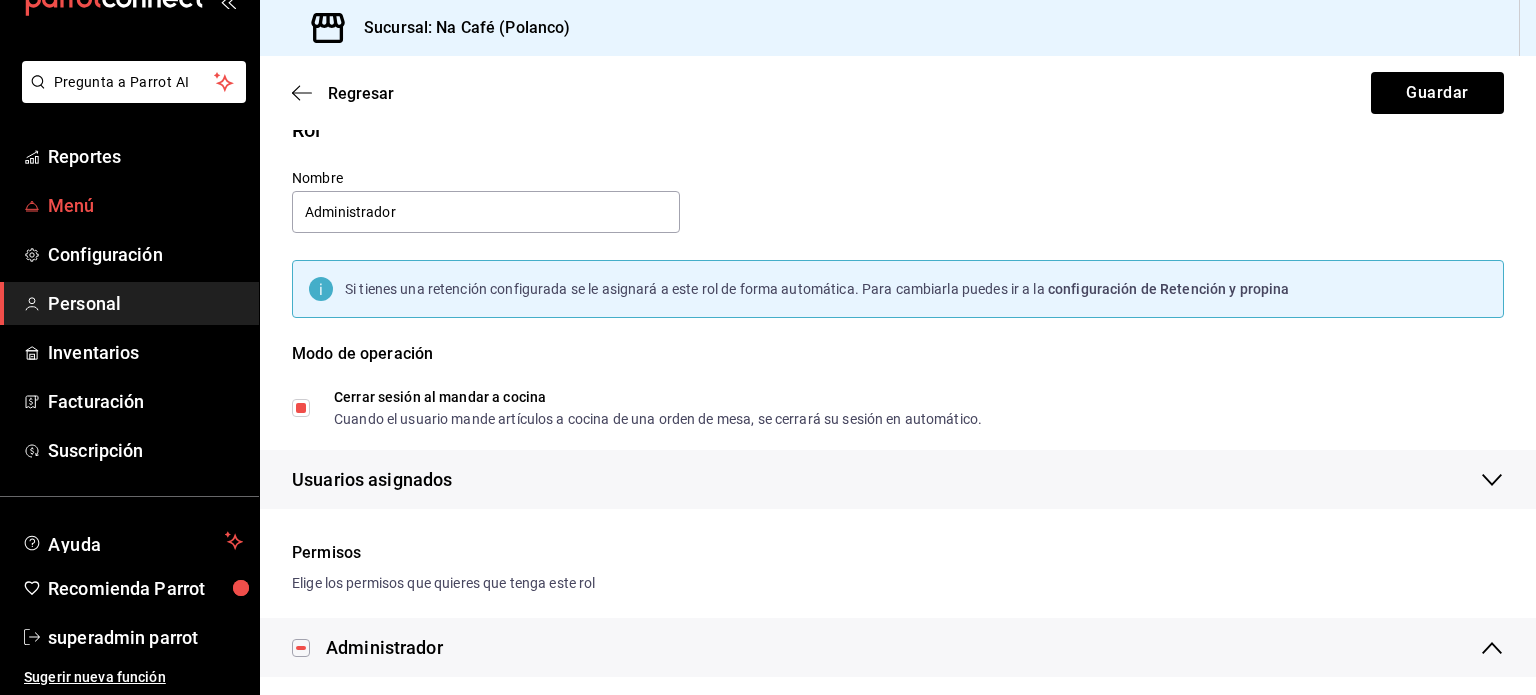 click on "Menú" at bounding box center (145, 205) 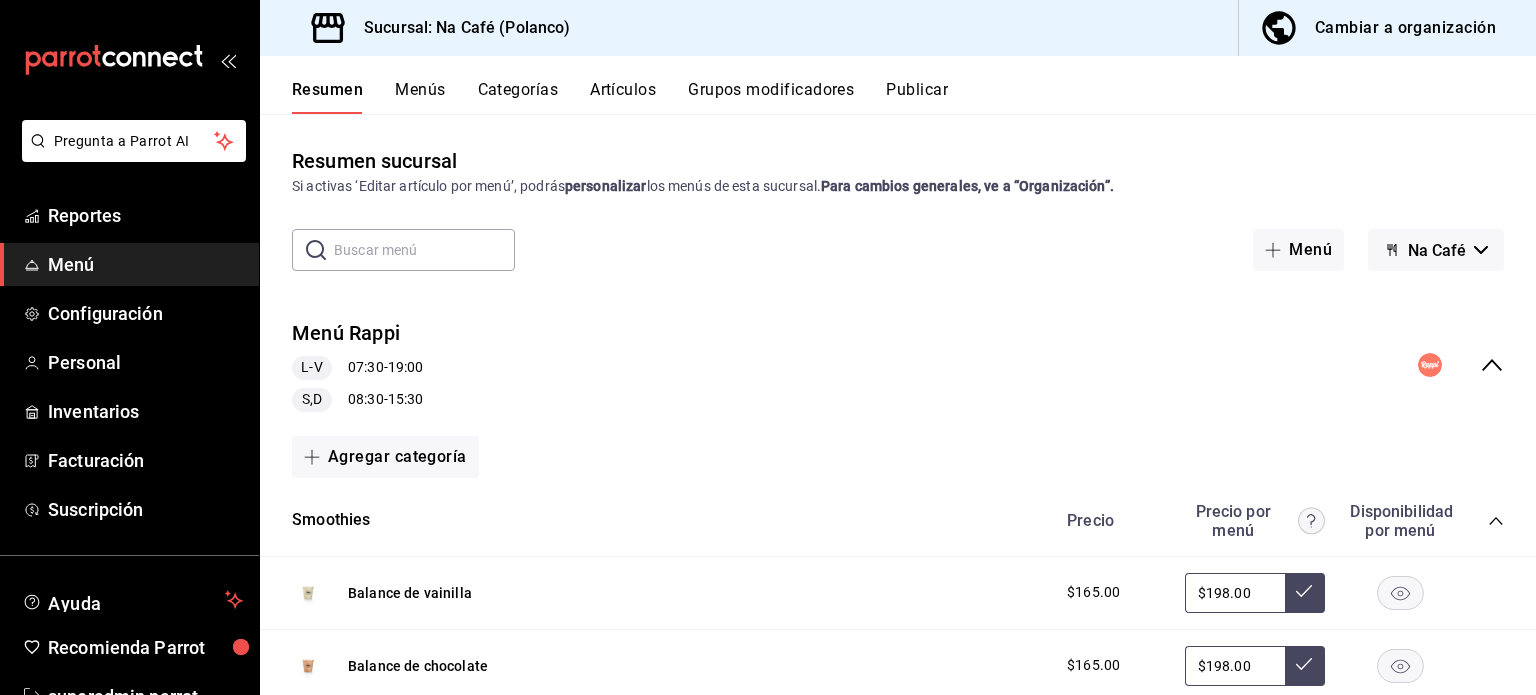 click 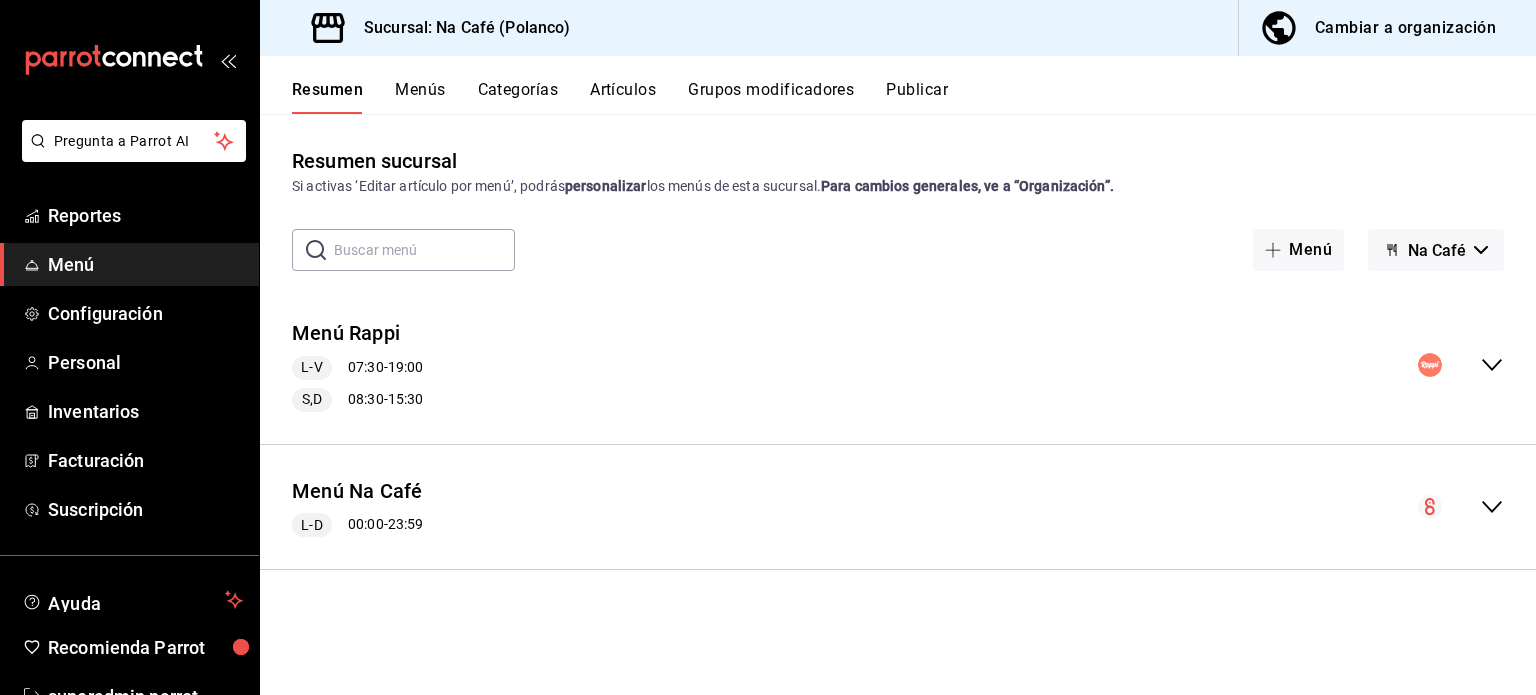 click on "Menú Rappi L-V 07:30  -  19:00 S,D 08:30  -  15:30" at bounding box center [898, 365] 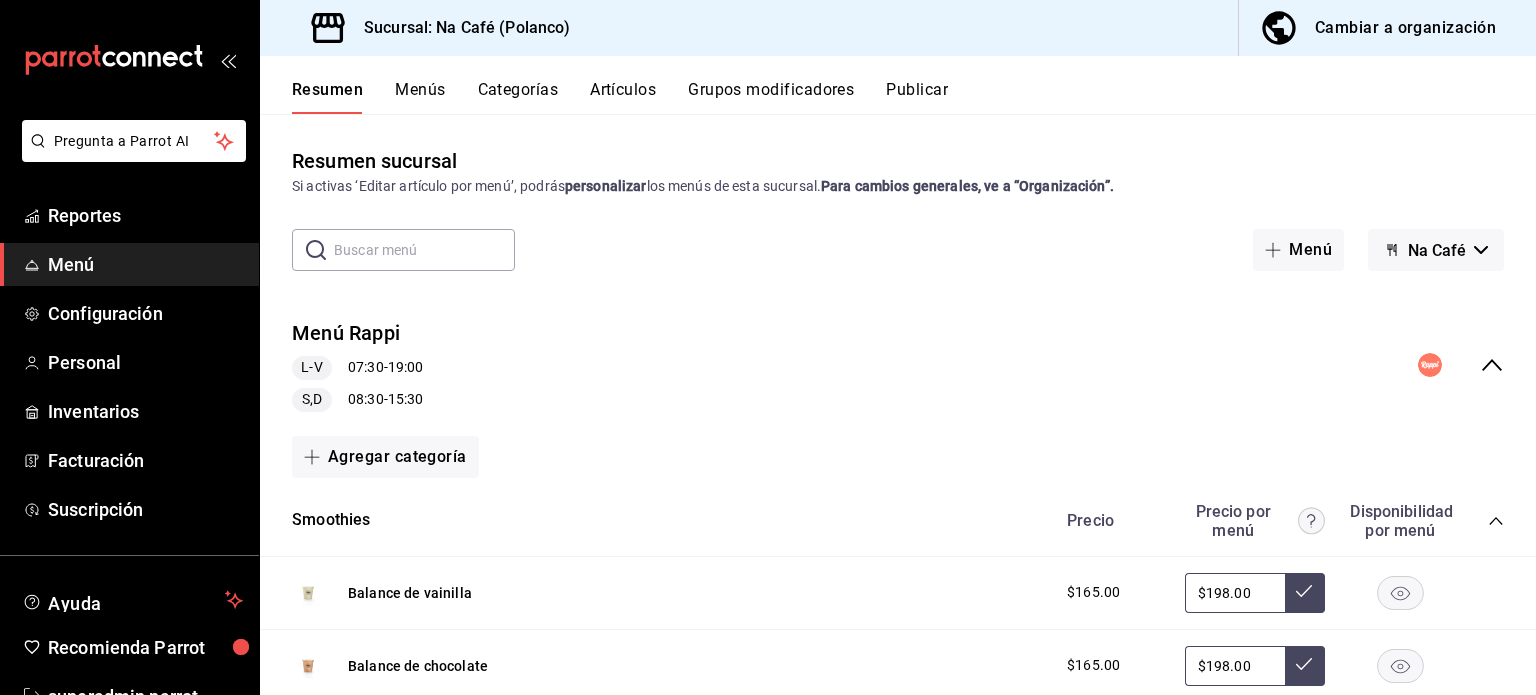 click 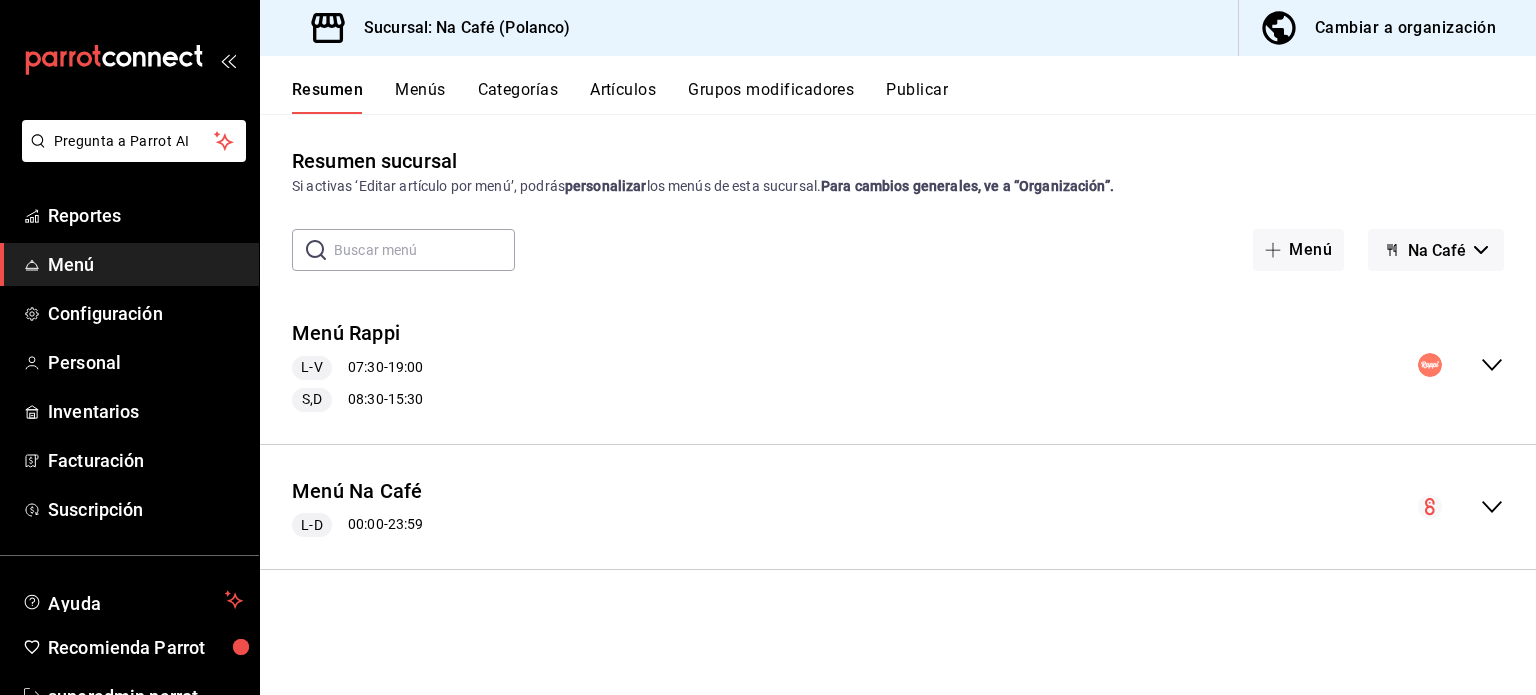 click on "Publicar" at bounding box center (917, 97) 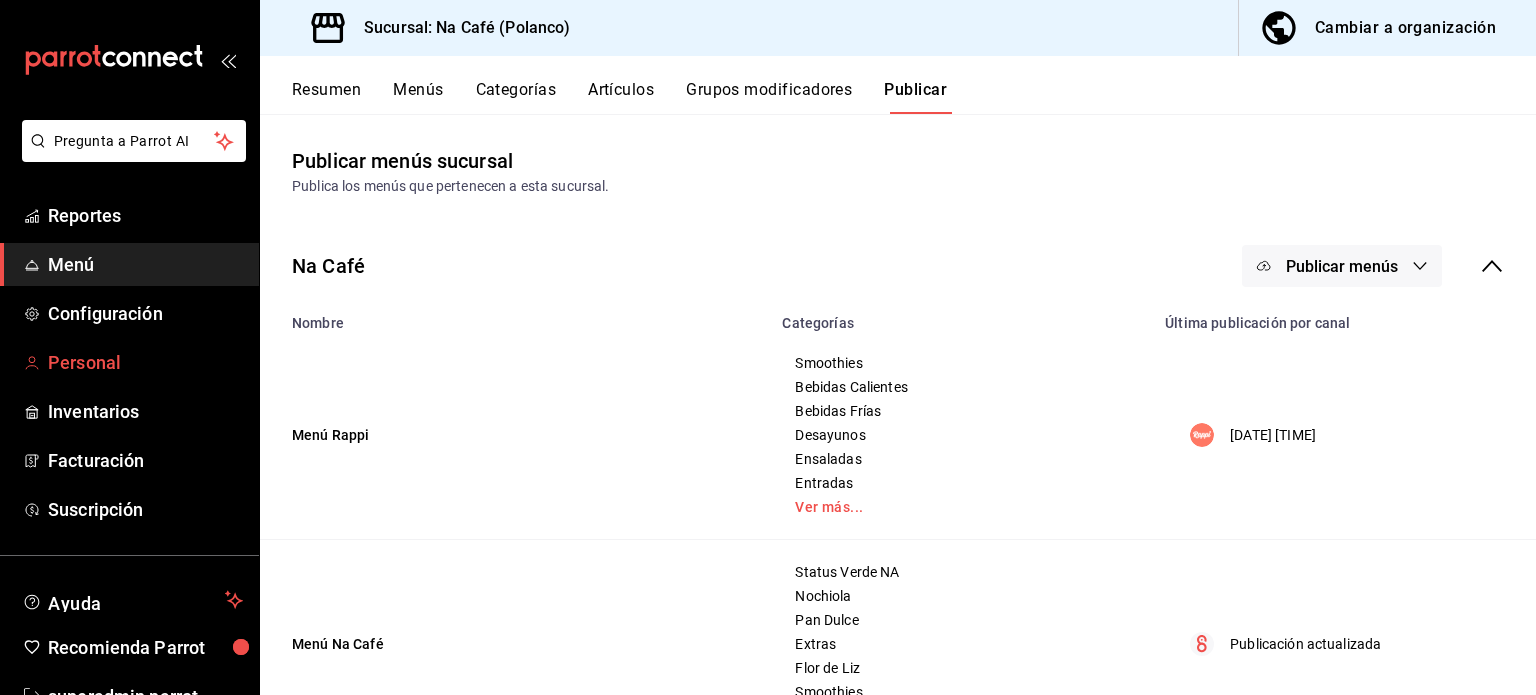 click on "Personal" at bounding box center [129, 362] 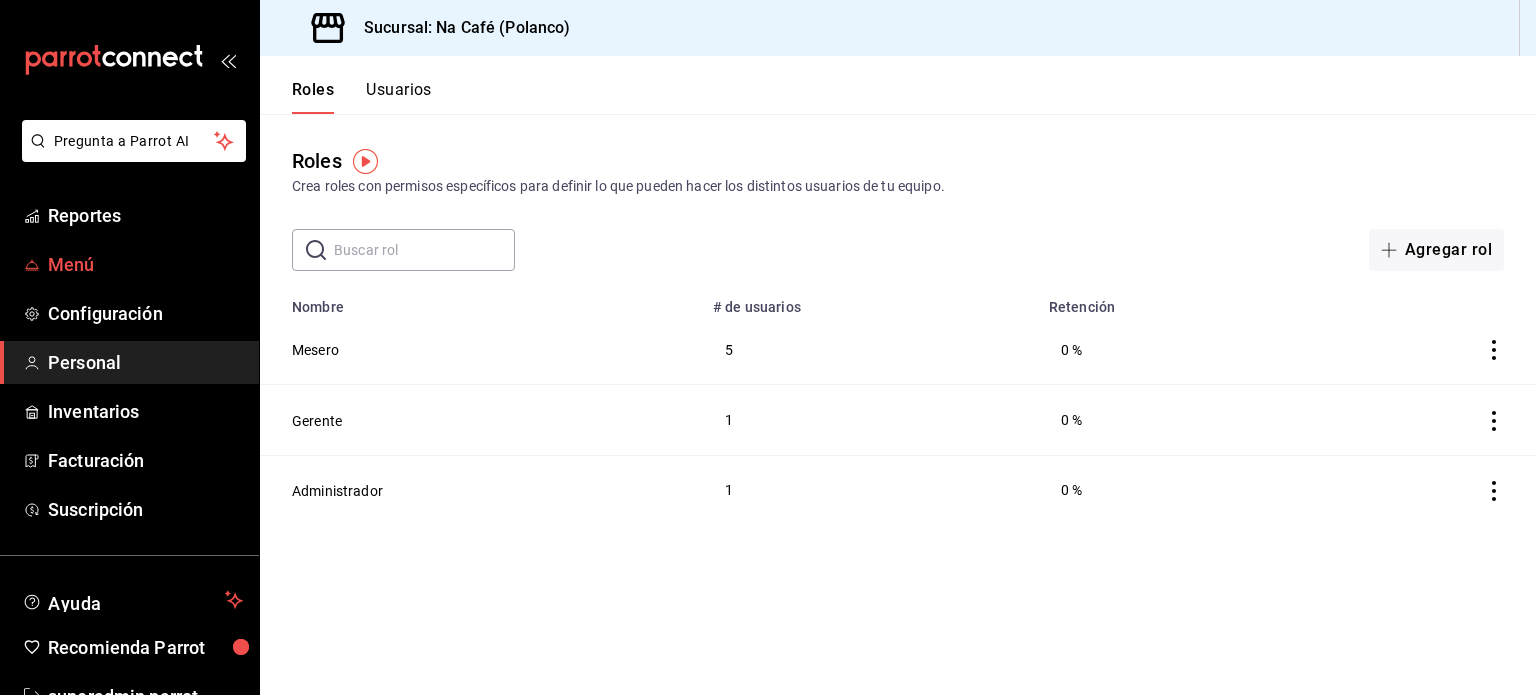 click on "Menú" at bounding box center (145, 264) 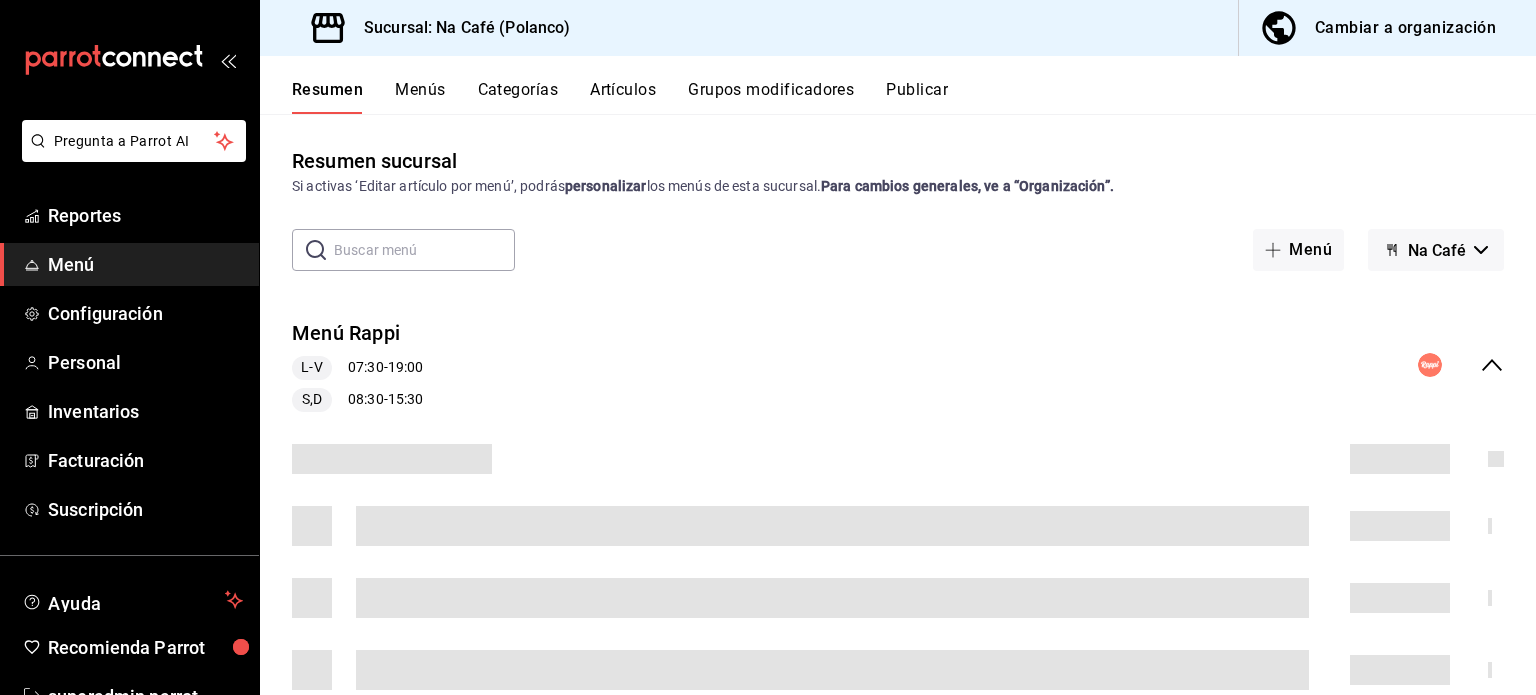 click on "Publicar" at bounding box center [917, 97] 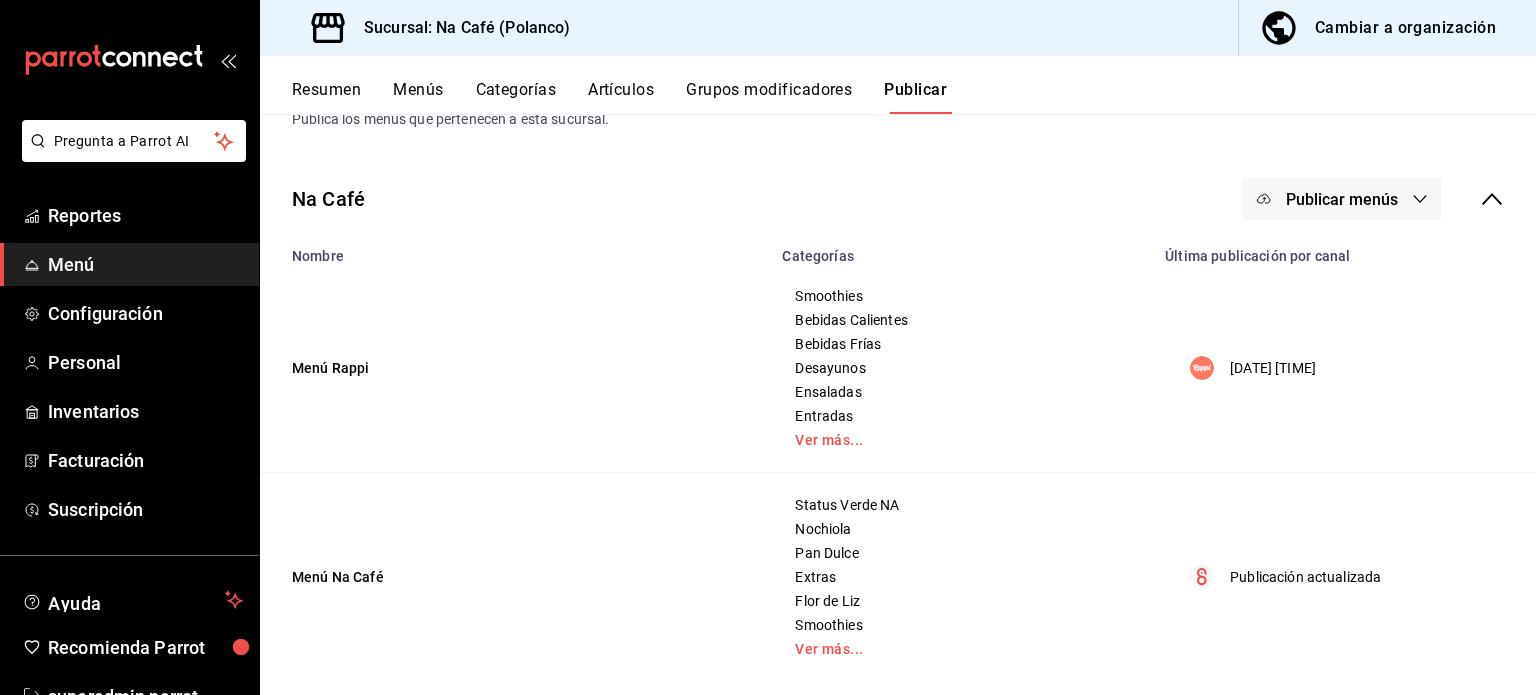 scroll, scrollTop: 0, scrollLeft: 0, axis: both 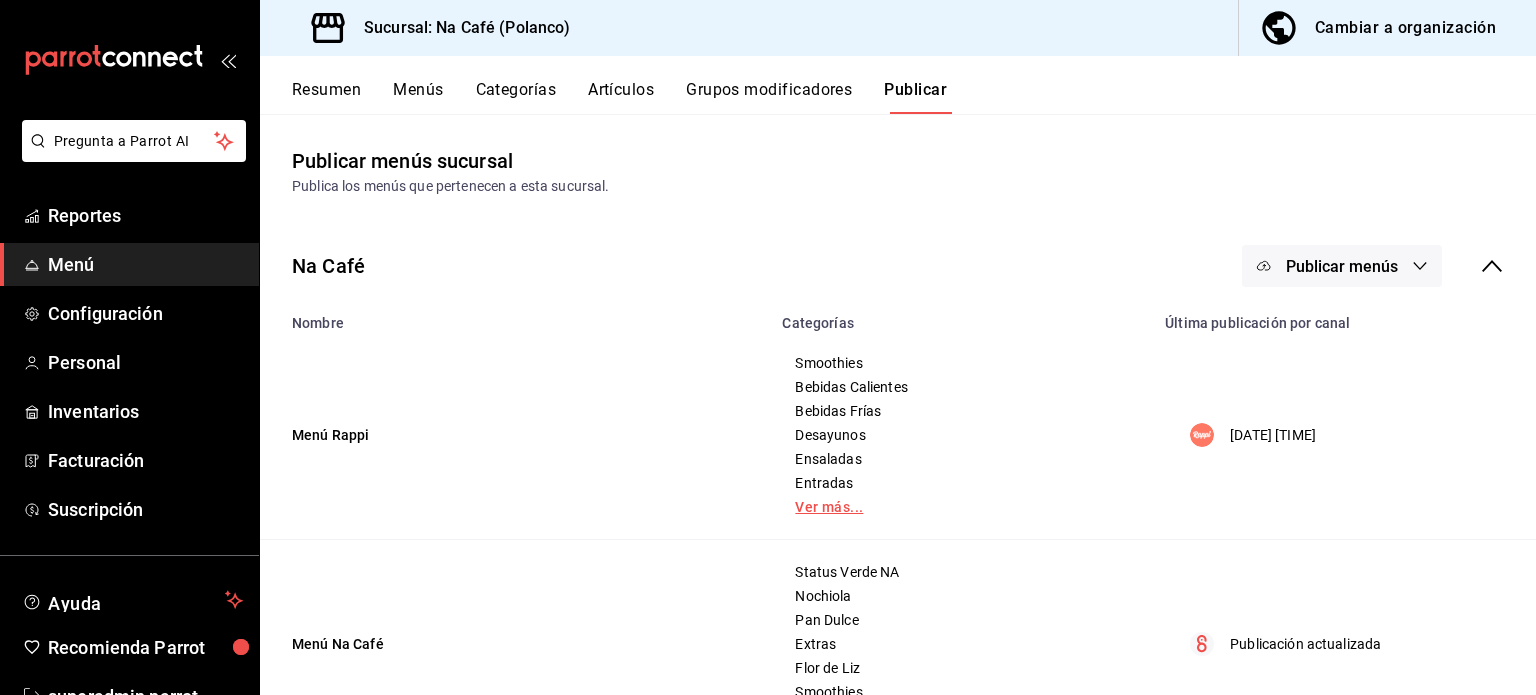 click on "Ver más..." at bounding box center (961, 507) 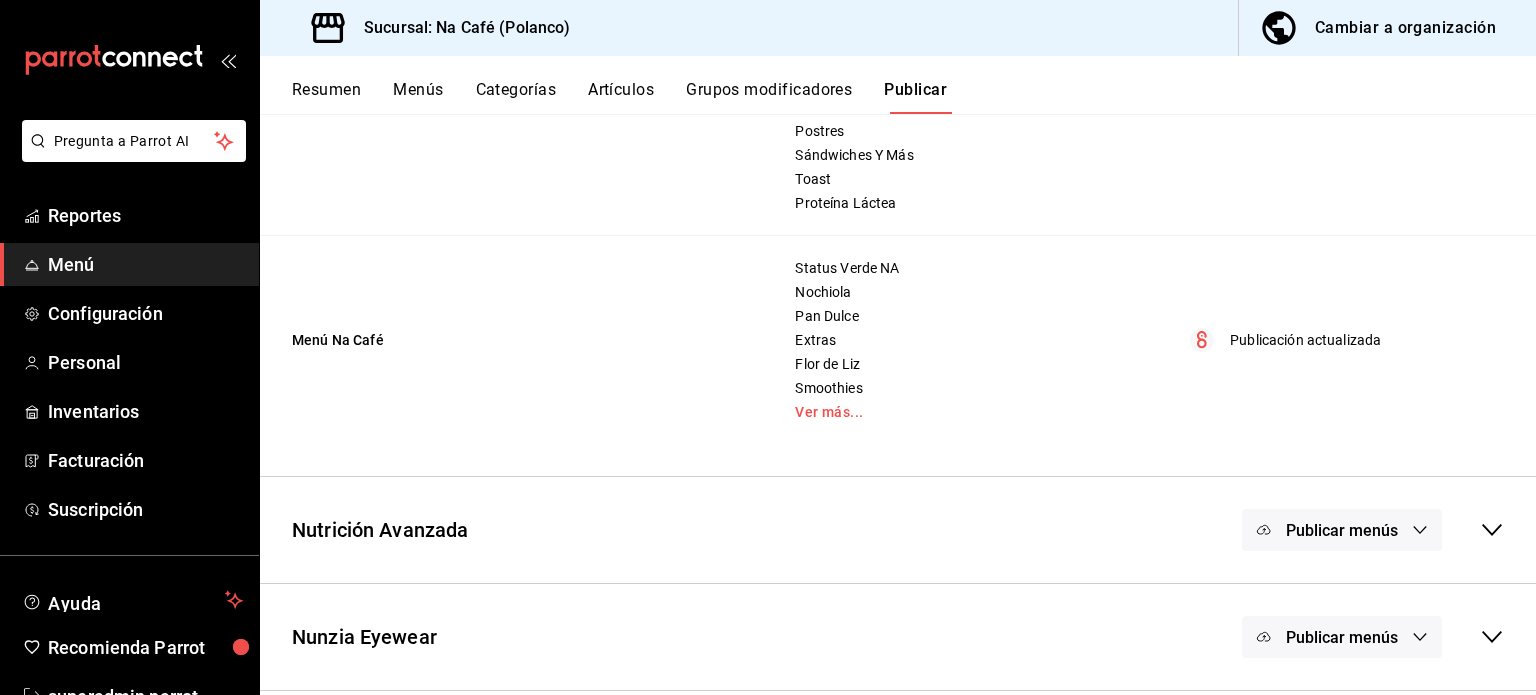 scroll, scrollTop: 0, scrollLeft: 0, axis: both 